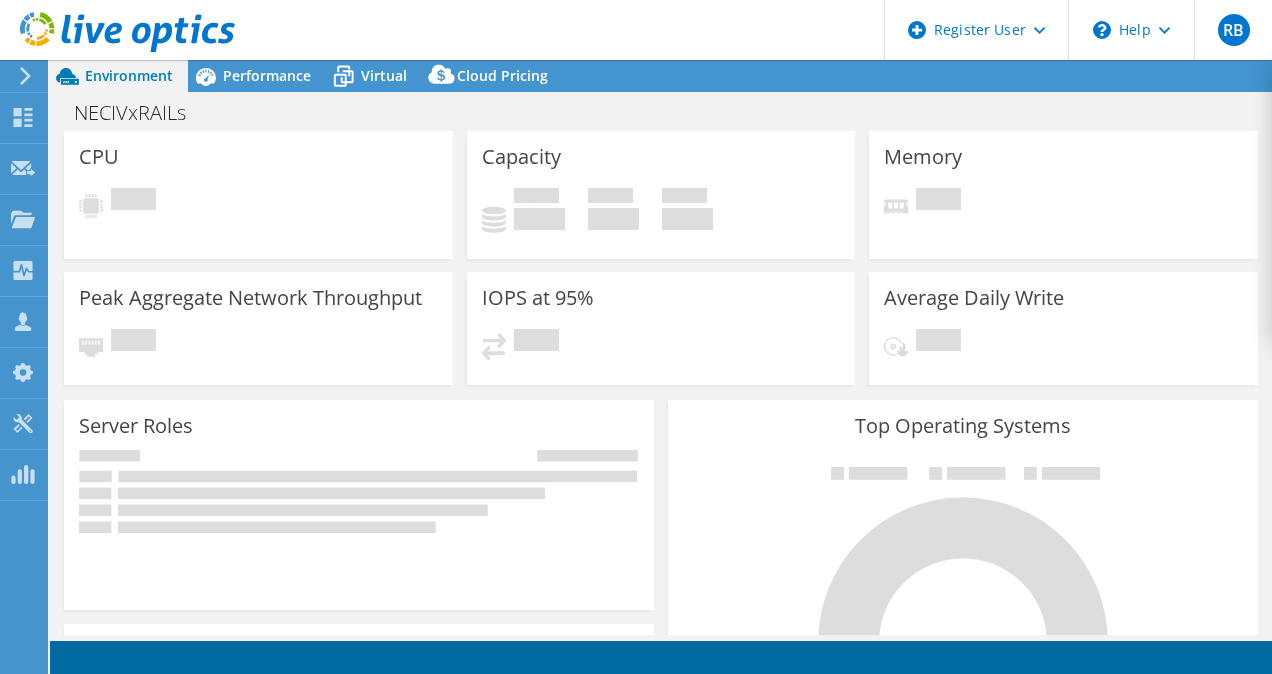 scroll, scrollTop: 0, scrollLeft: 0, axis: both 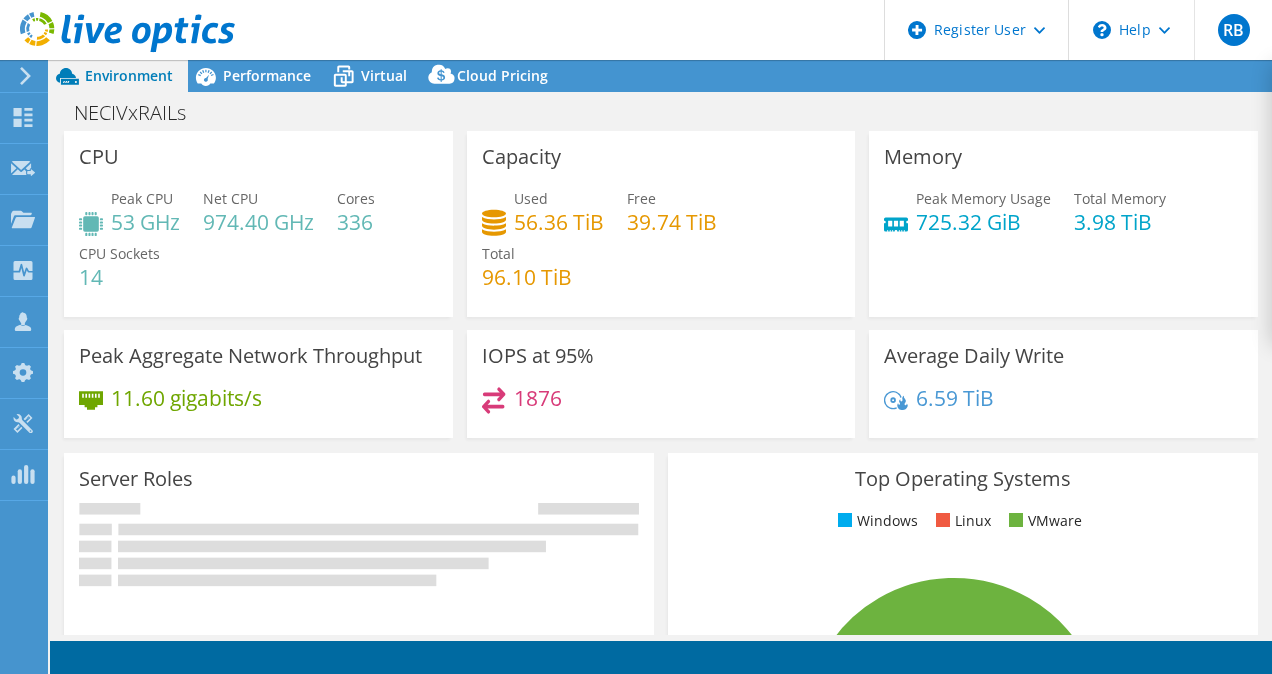 select on "USD" 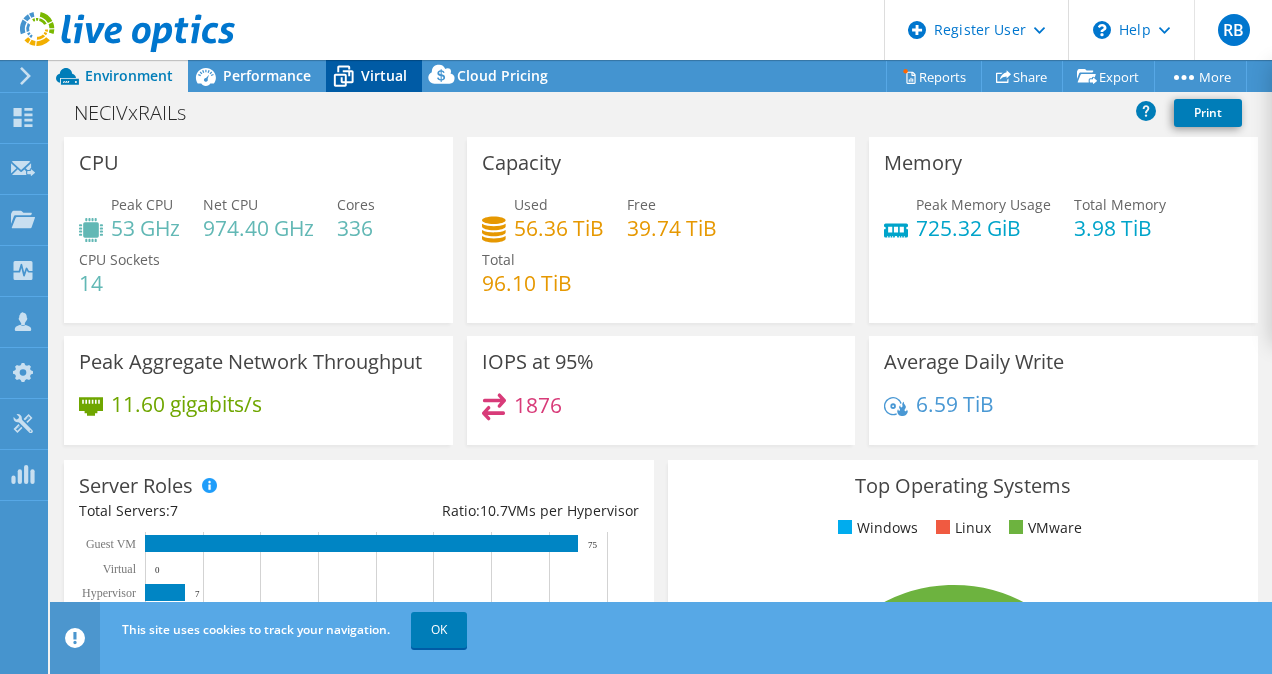 click on "Virtual" at bounding box center (374, 76) 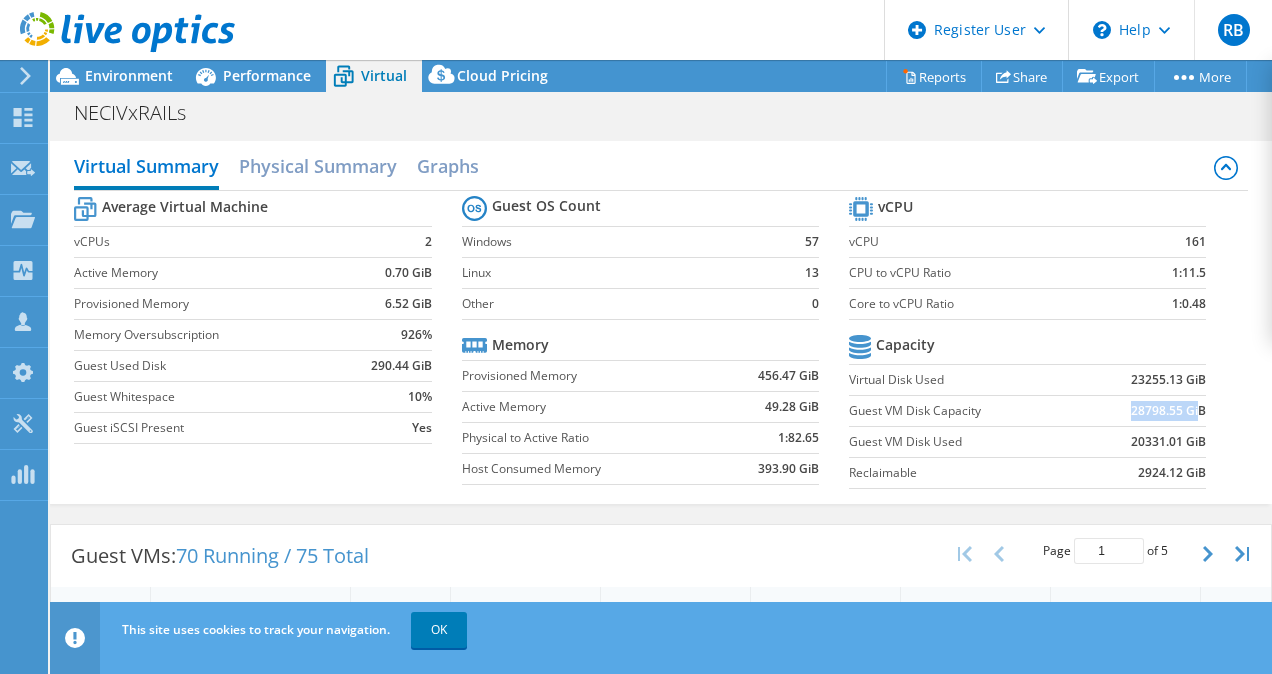 drag, startPoint x: 1114, startPoint y: 404, endPoint x: 1186, endPoint y: 410, distance: 72.249565 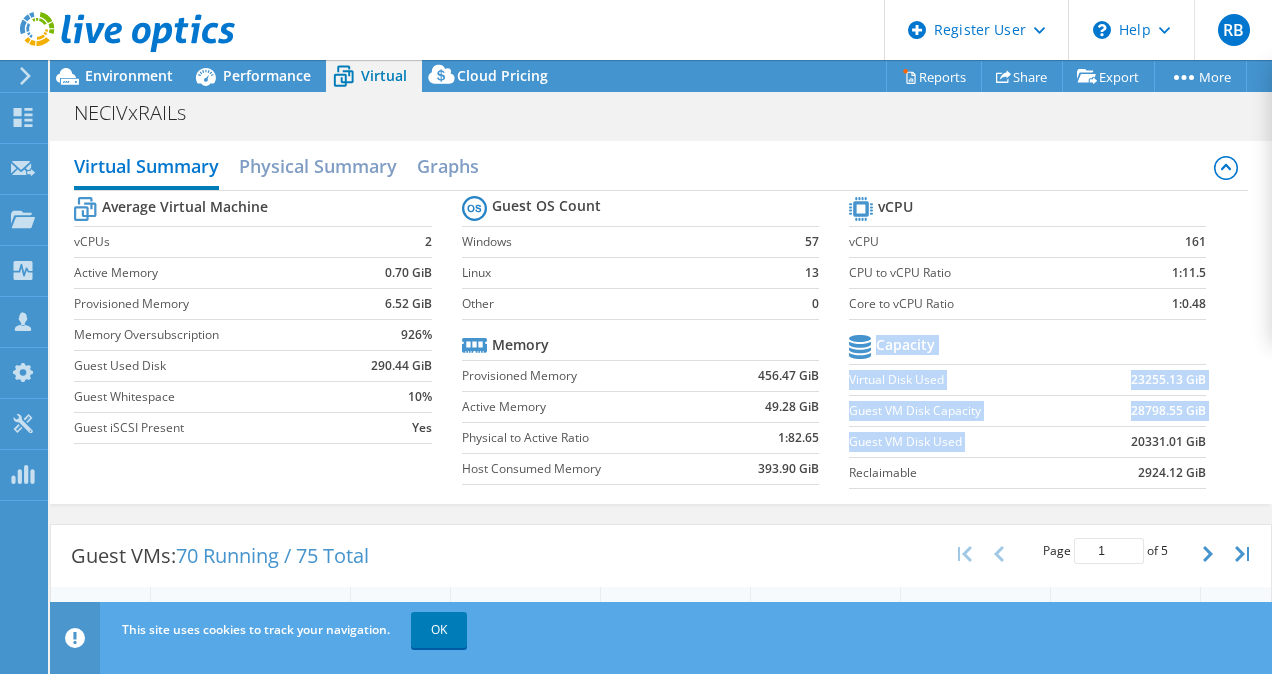 drag, startPoint x: 1112, startPoint y: 444, endPoint x: 1198, endPoint y: 443, distance: 86.00581 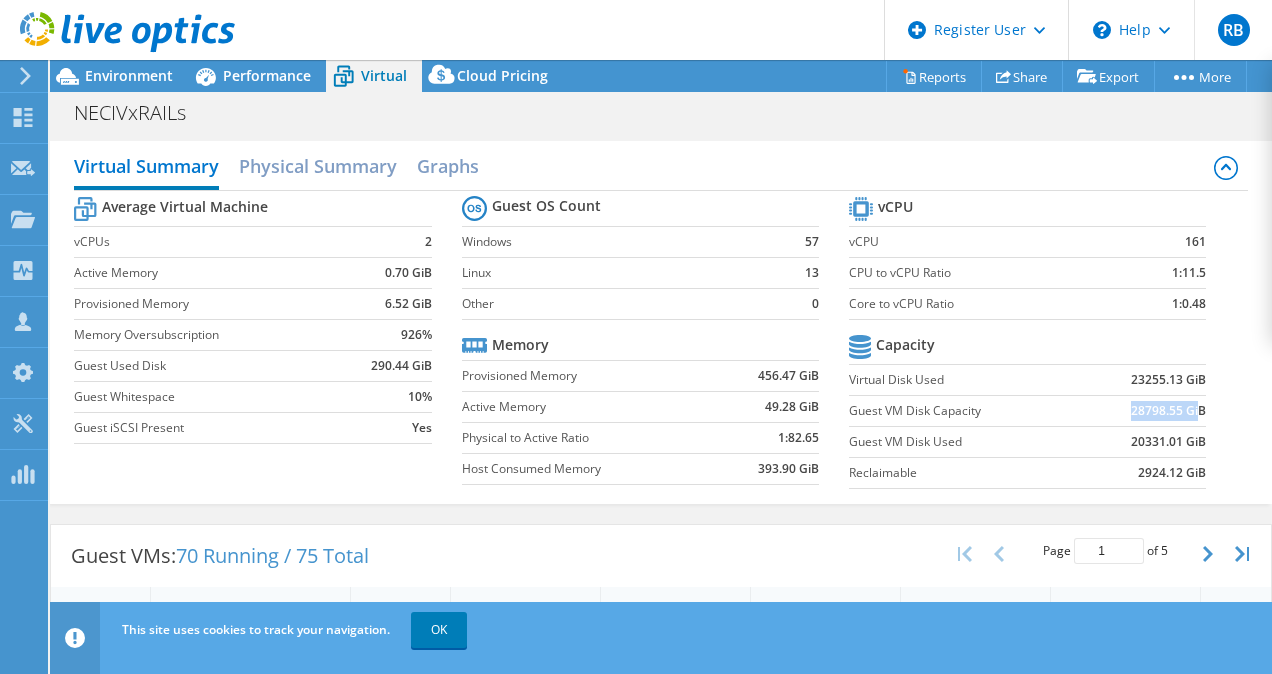 drag, startPoint x: 1198, startPoint y: 443, endPoint x: 1186, endPoint y: 406, distance: 38.8973 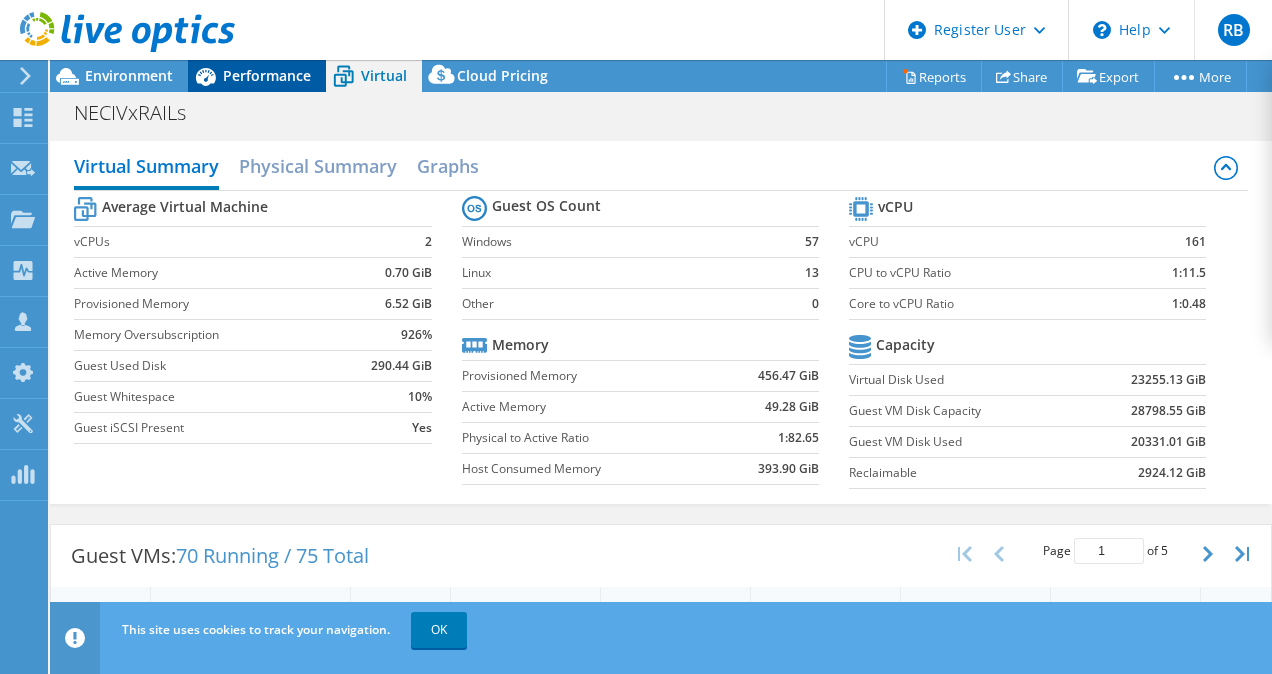click on "Performance" at bounding box center (267, 75) 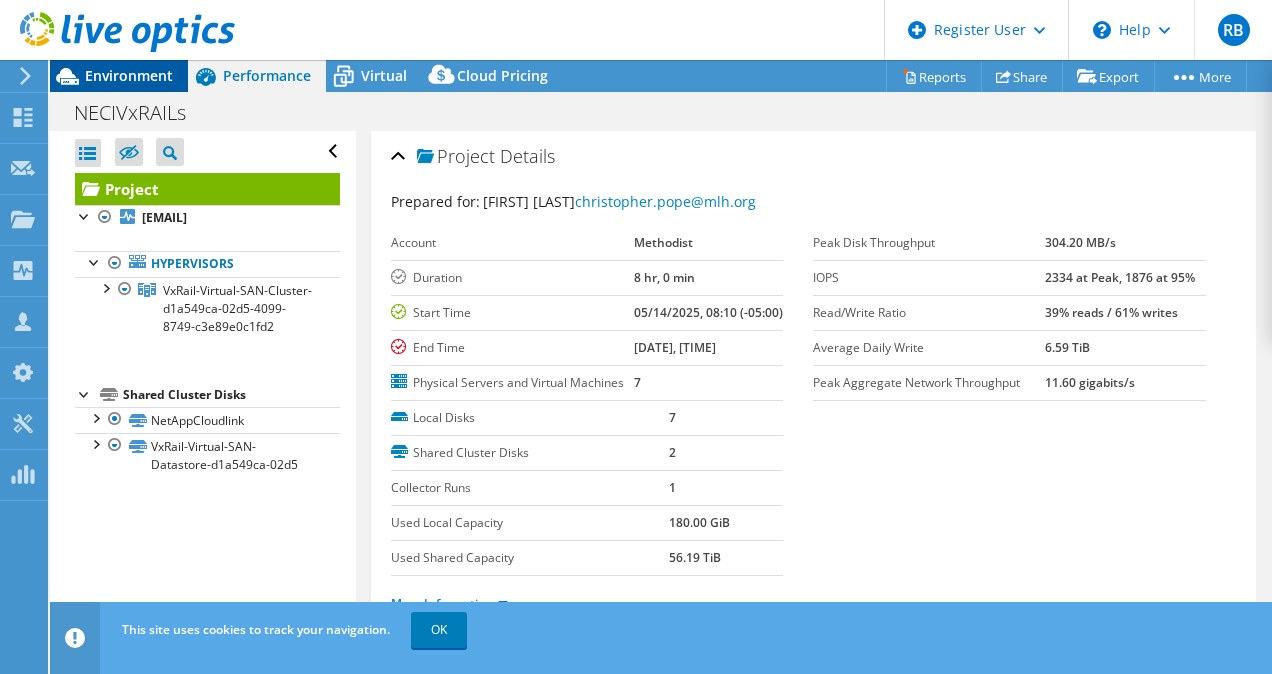 click on "Environment" at bounding box center (129, 75) 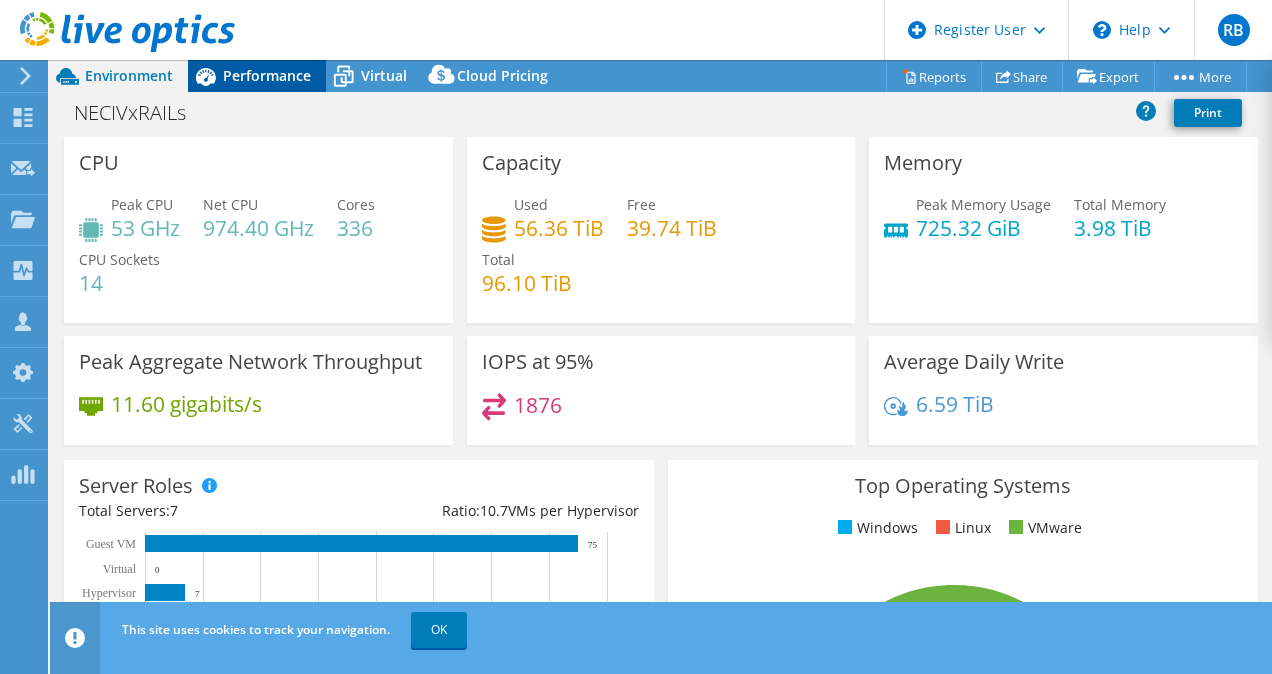 click on "Performance" at bounding box center [257, 76] 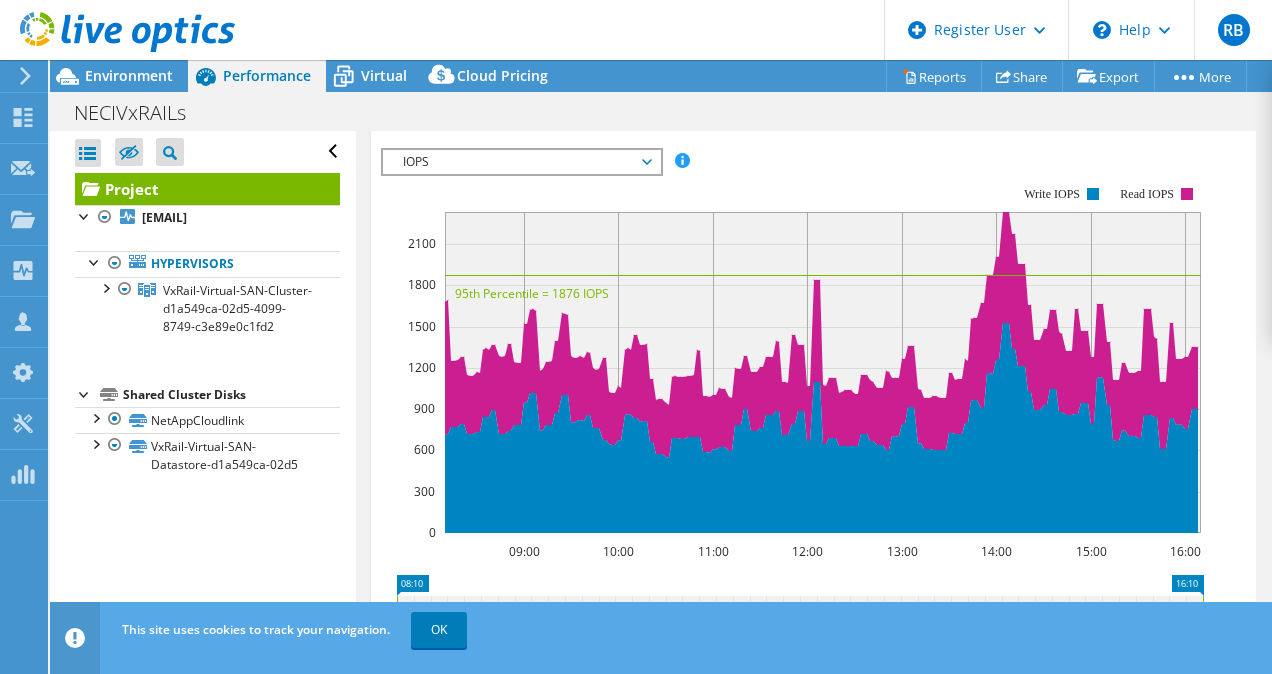 scroll, scrollTop: 593, scrollLeft: 0, axis: vertical 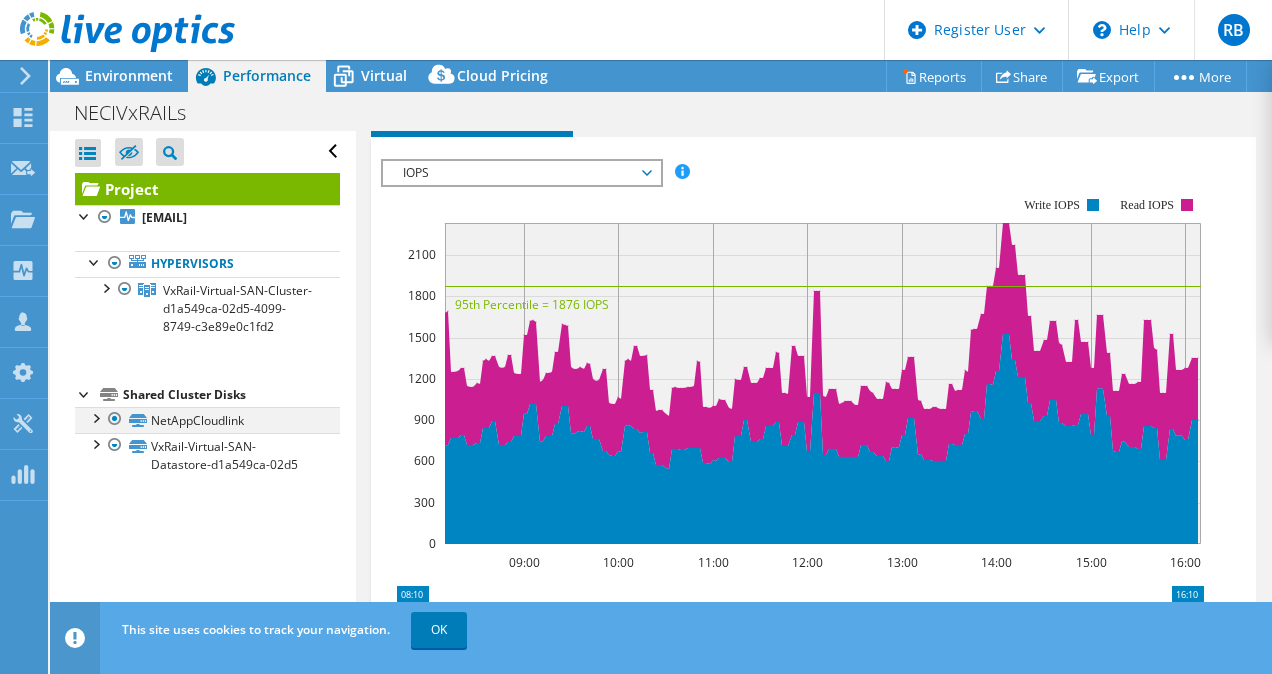 click at bounding box center [95, 417] 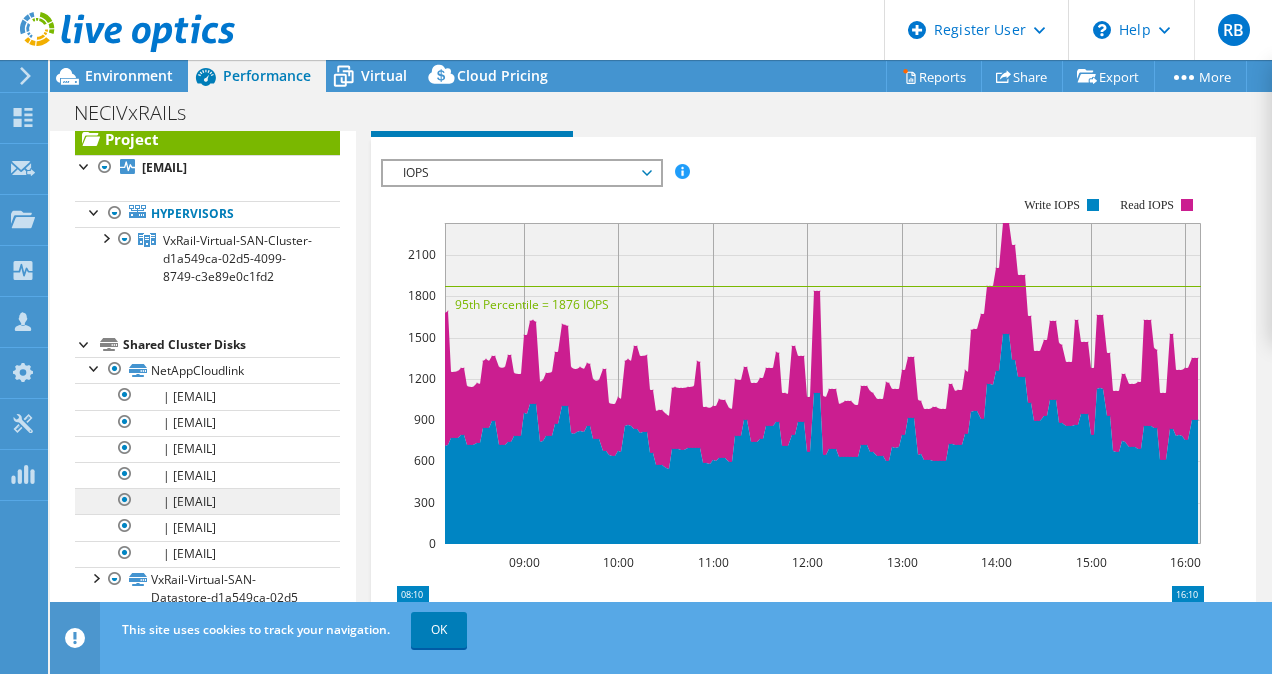 scroll, scrollTop: 0, scrollLeft: 0, axis: both 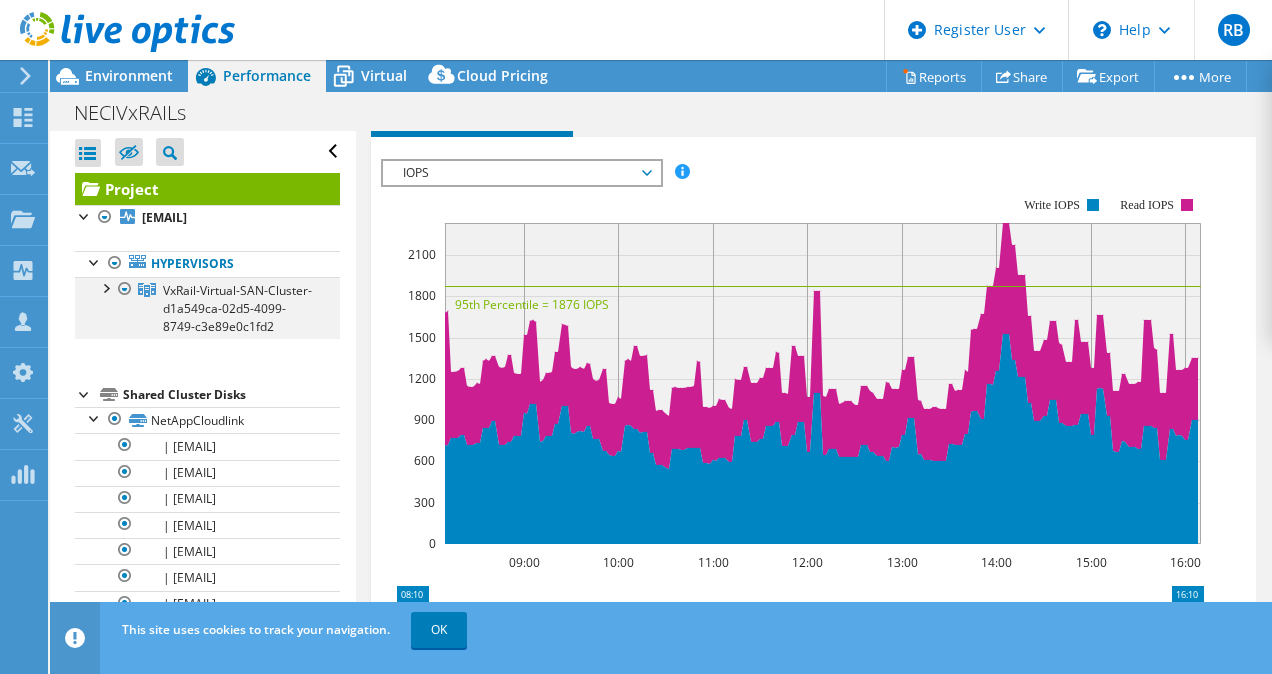 click at bounding box center (105, 287) 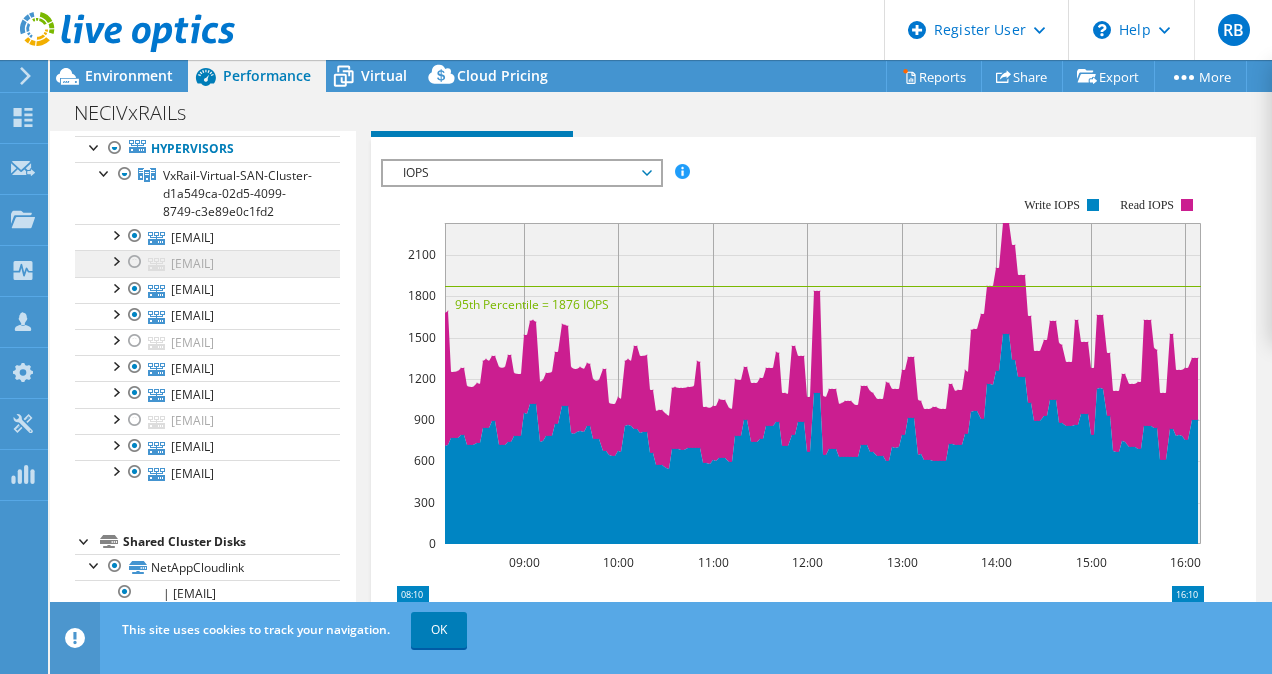 scroll, scrollTop: 113, scrollLeft: 0, axis: vertical 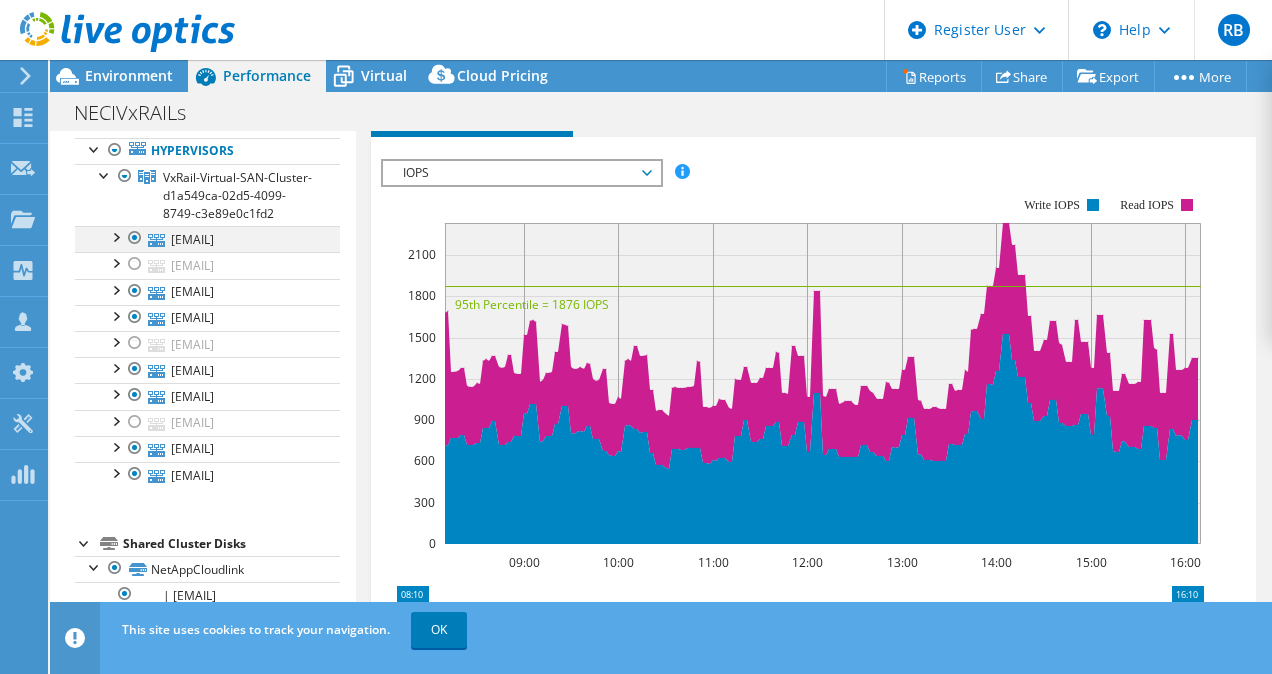 click at bounding box center [115, 236] 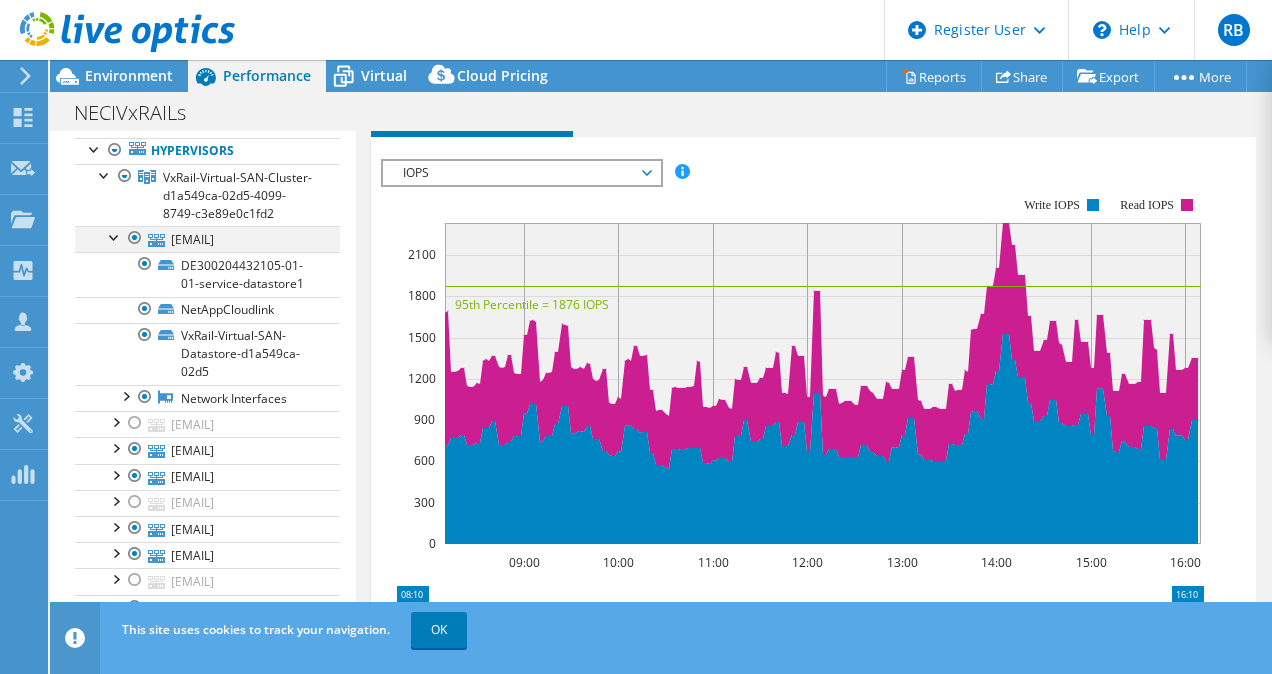 click at bounding box center (115, 236) 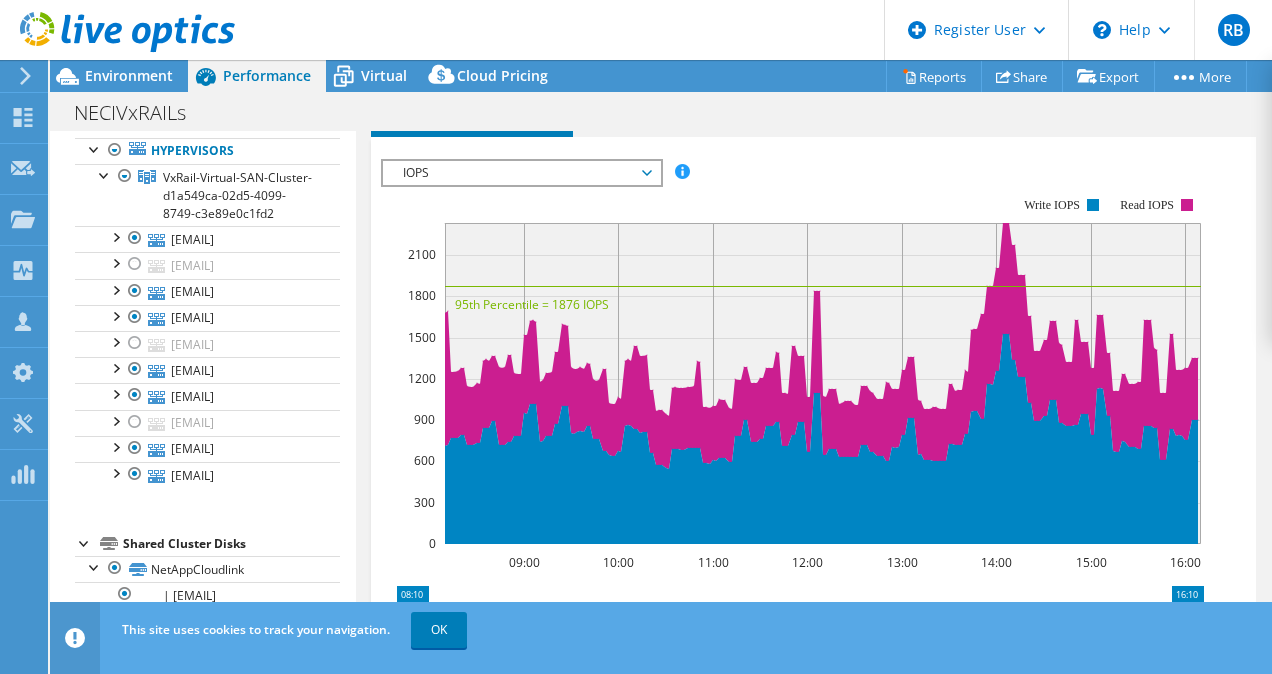 drag, startPoint x: 106, startPoint y: 170, endPoint x: 778, endPoint y: 257, distance: 677.6083 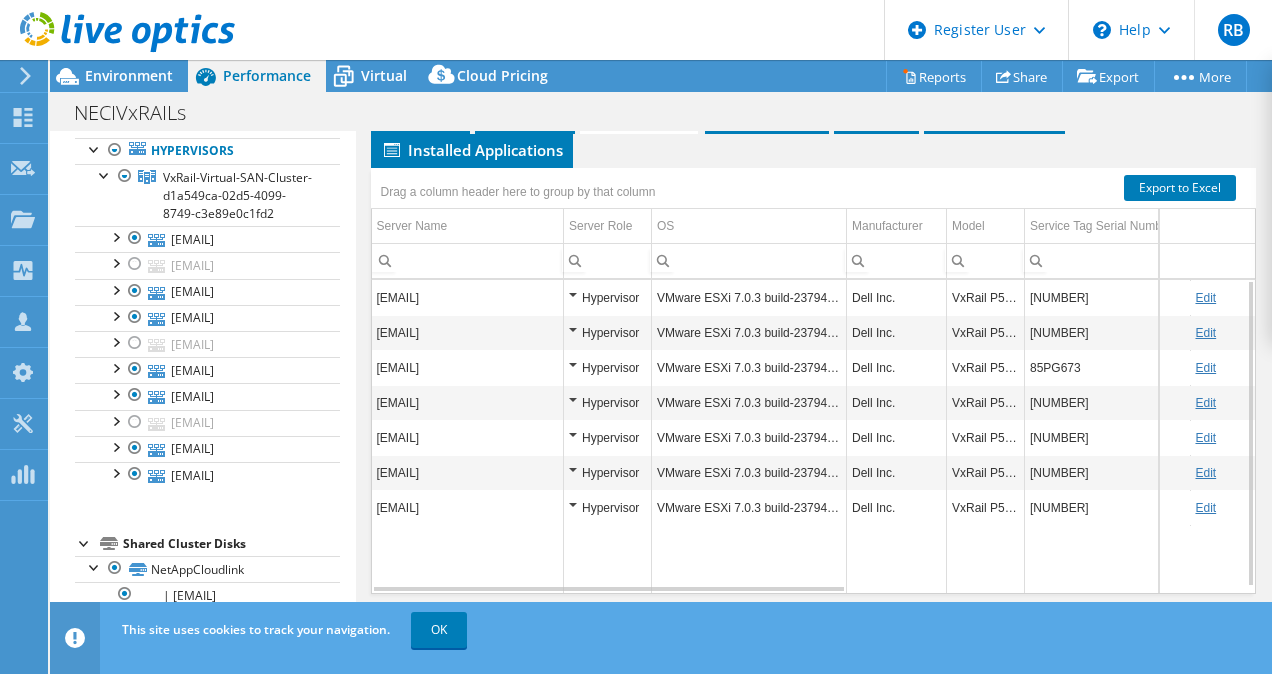 scroll, scrollTop: 618, scrollLeft: 0, axis: vertical 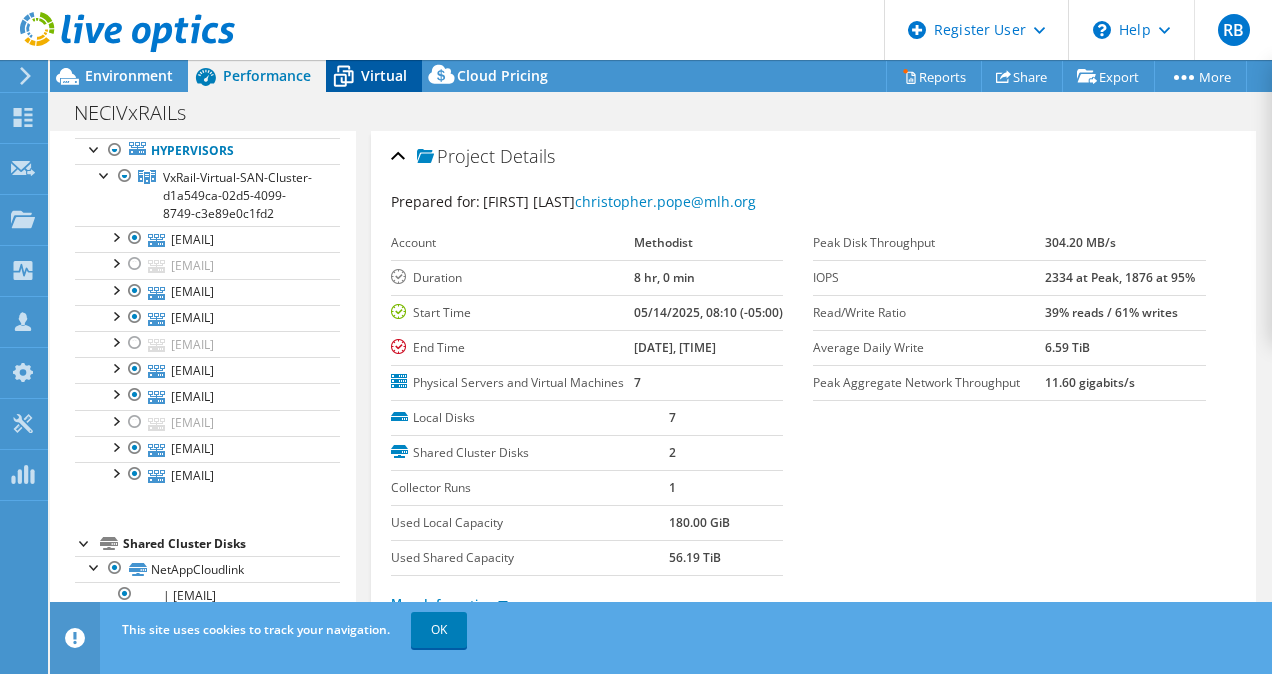 click on "Virtual" at bounding box center (384, 75) 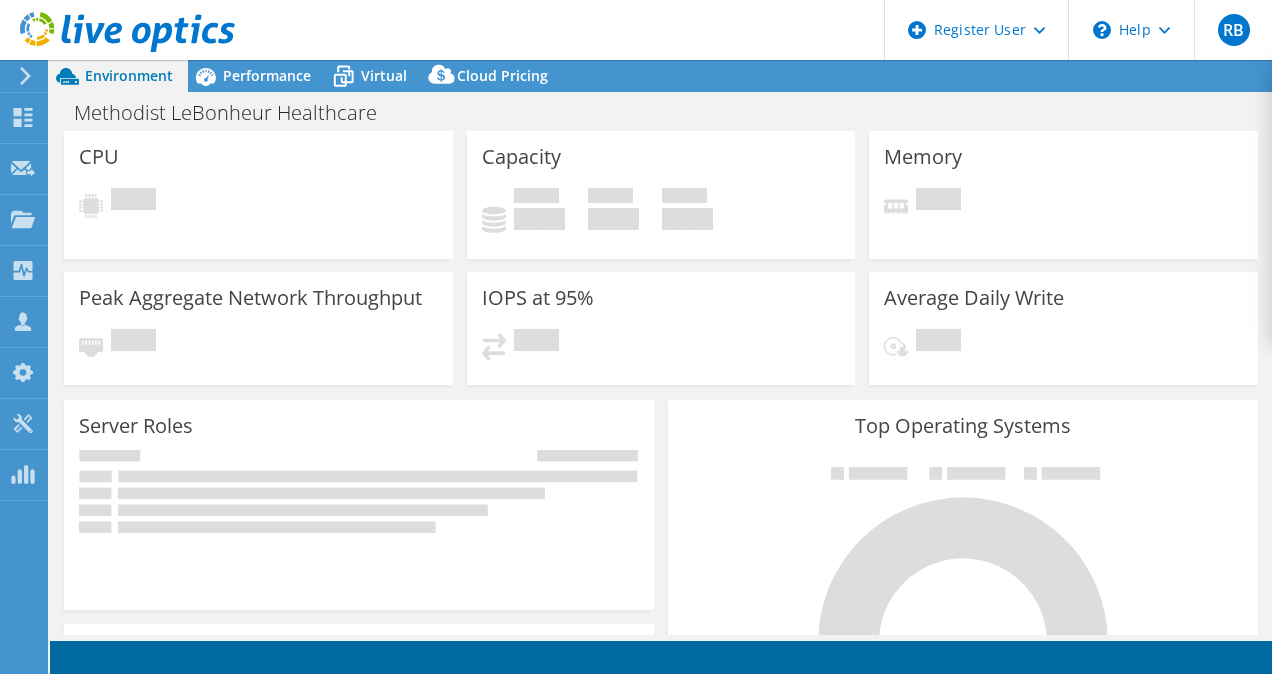 scroll, scrollTop: 0, scrollLeft: 0, axis: both 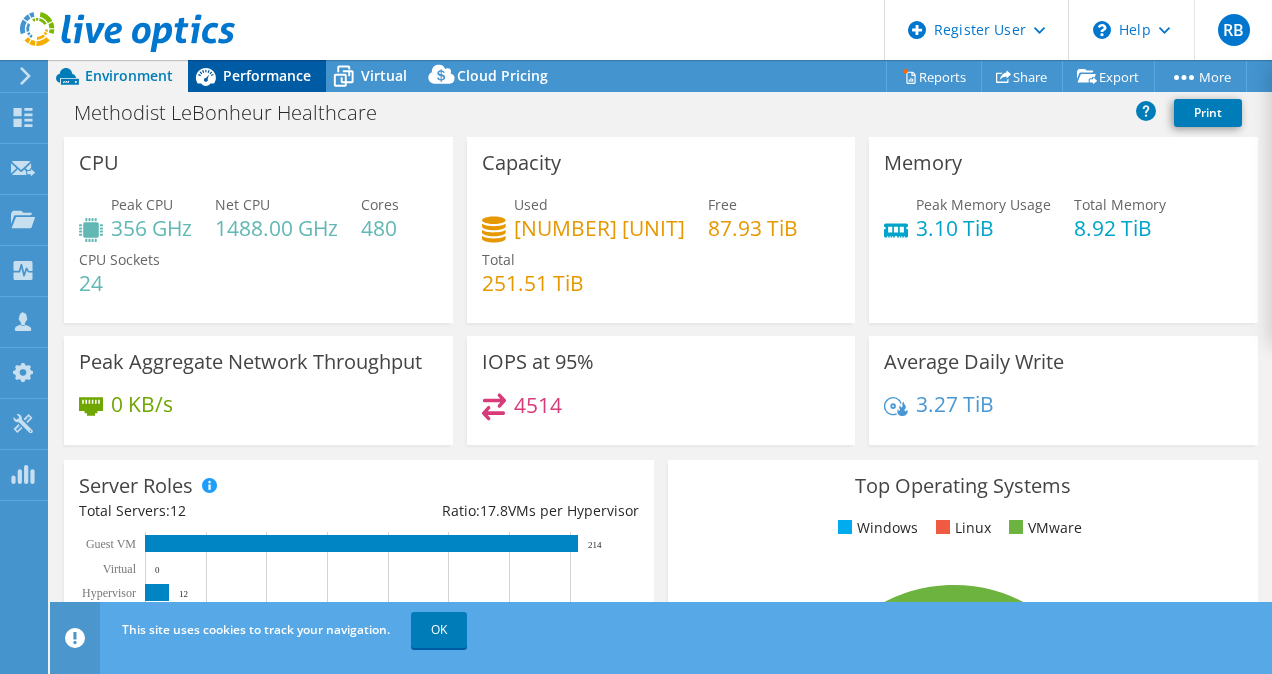 click on "Performance" at bounding box center [267, 75] 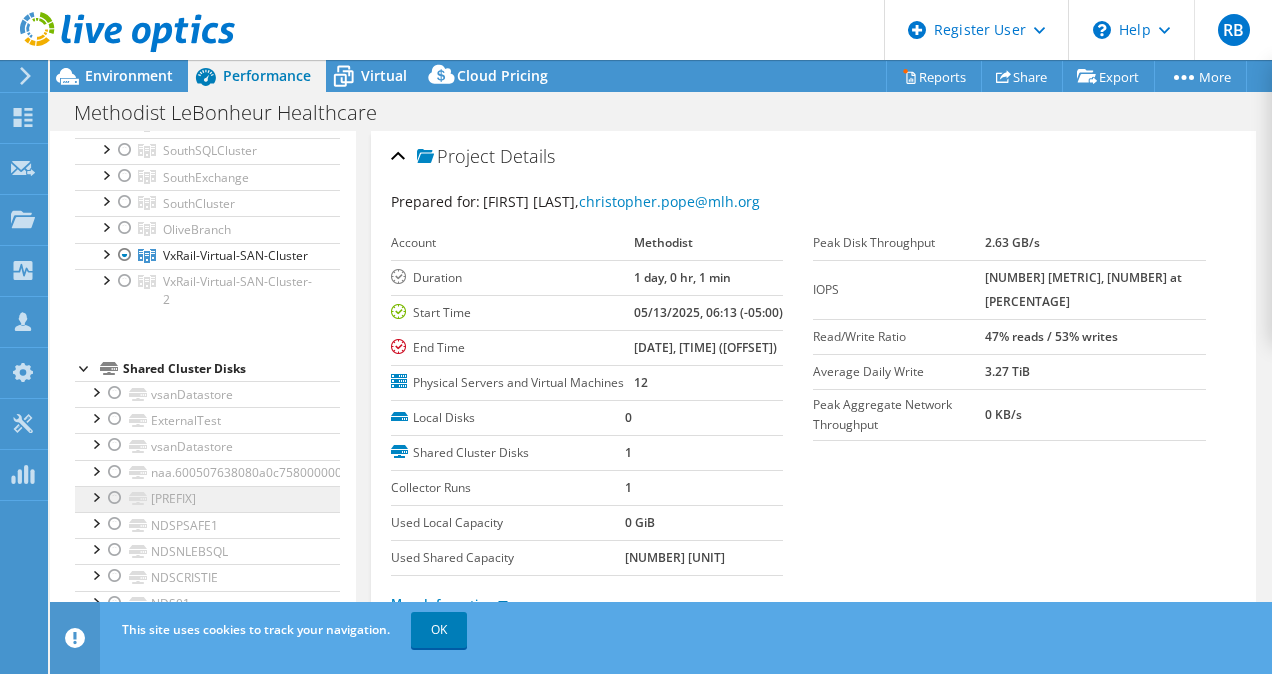 scroll, scrollTop: 518, scrollLeft: 0, axis: vertical 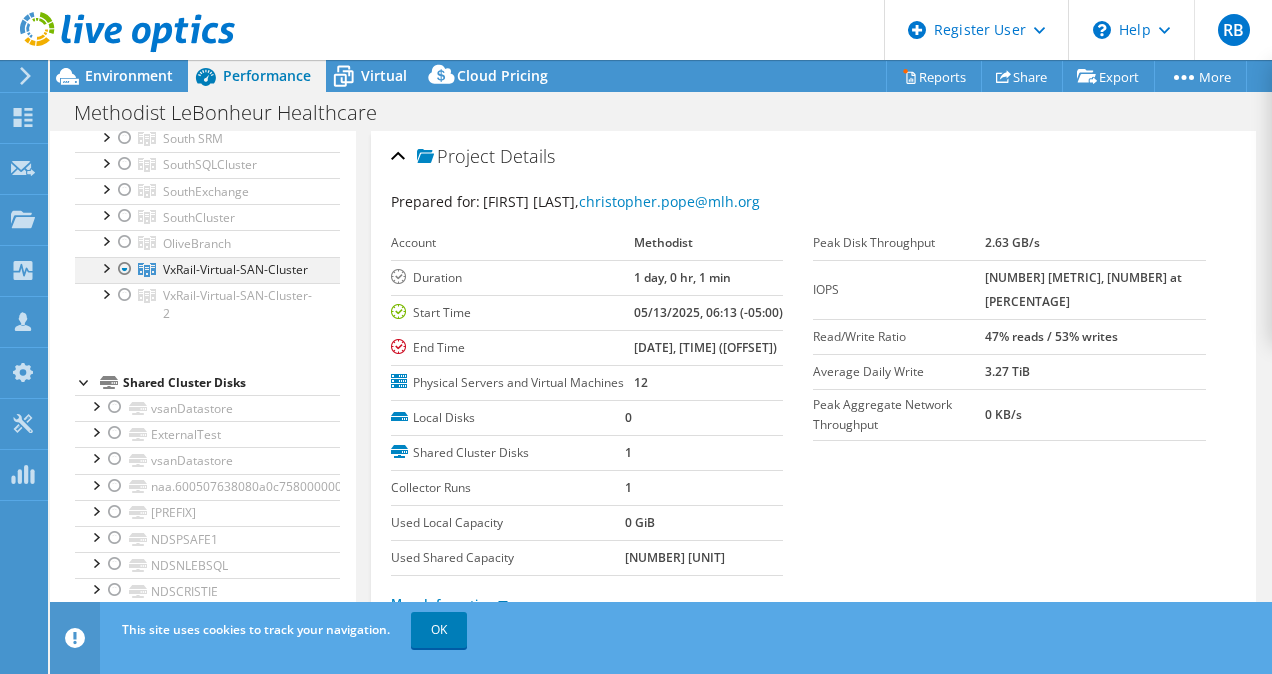 click at bounding box center [105, 267] 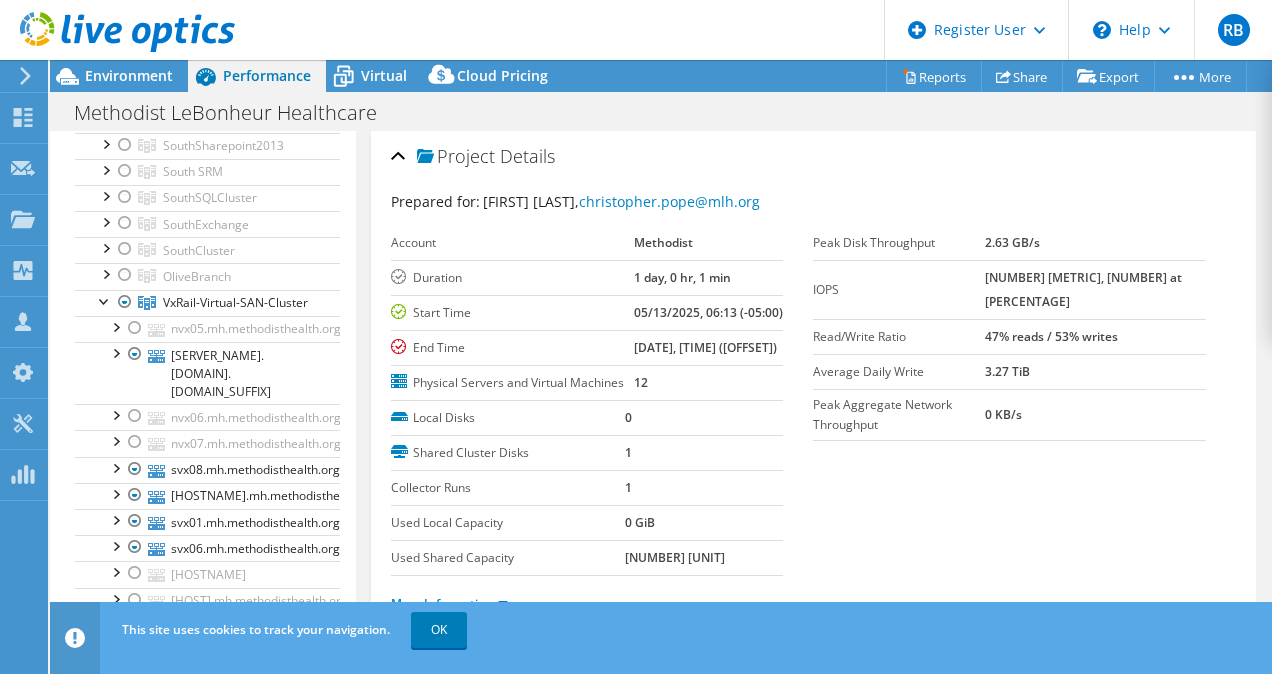 scroll, scrollTop: 585, scrollLeft: 0, axis: vertical 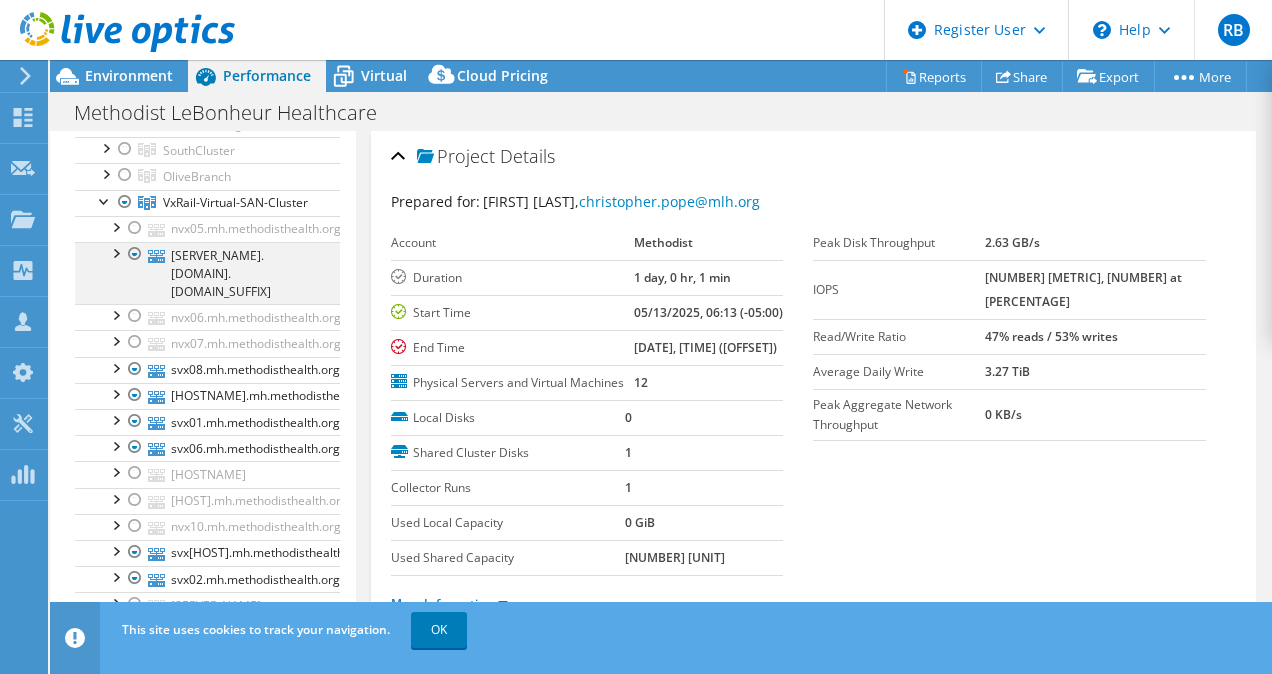 click at bounding box center (115, 252) 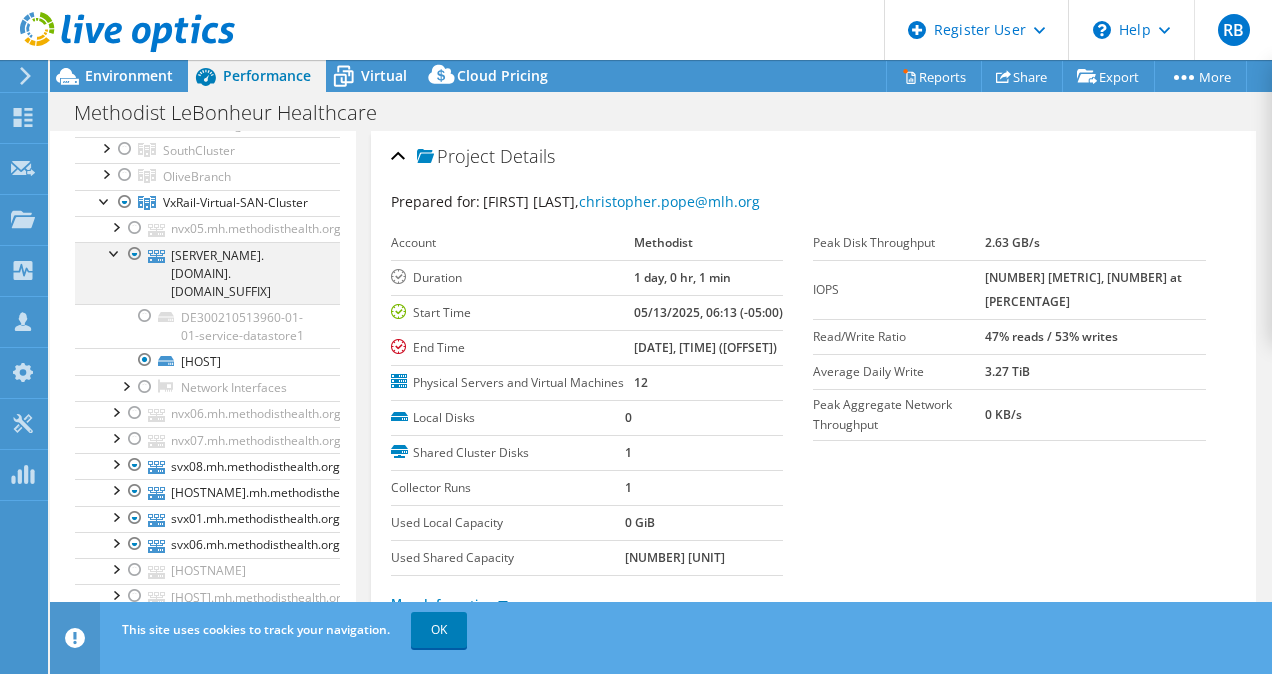 click at bounding box center (115, 252) 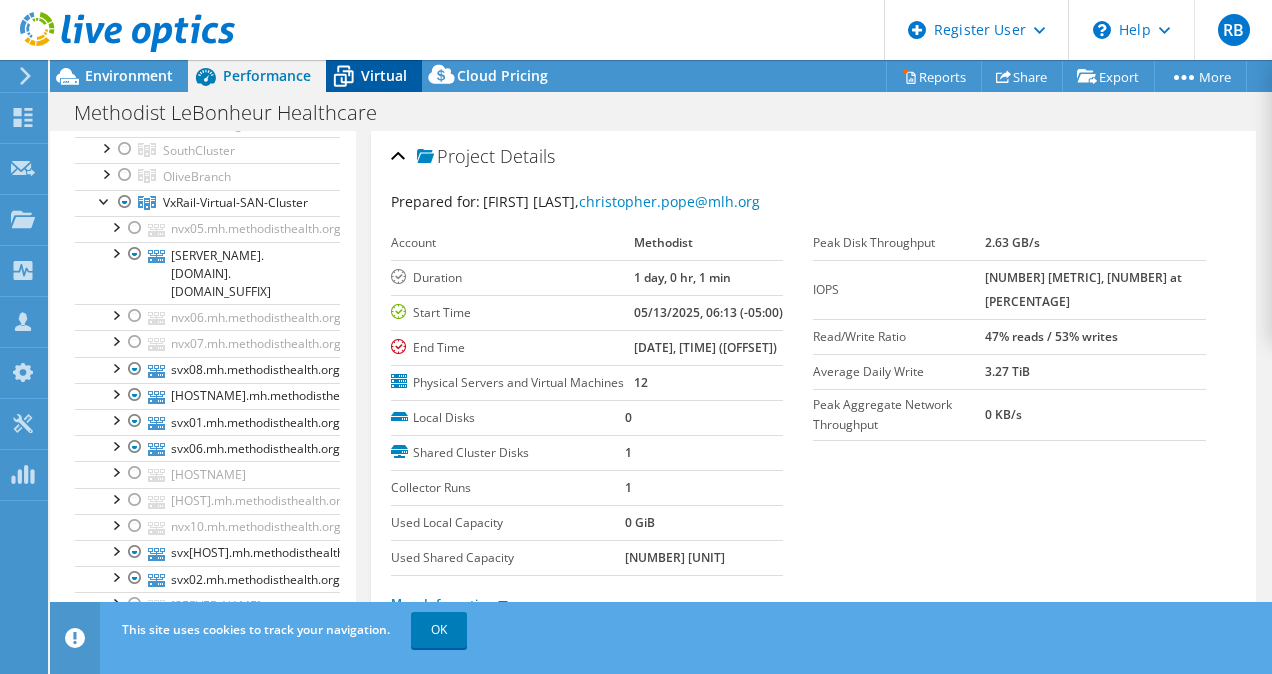 click 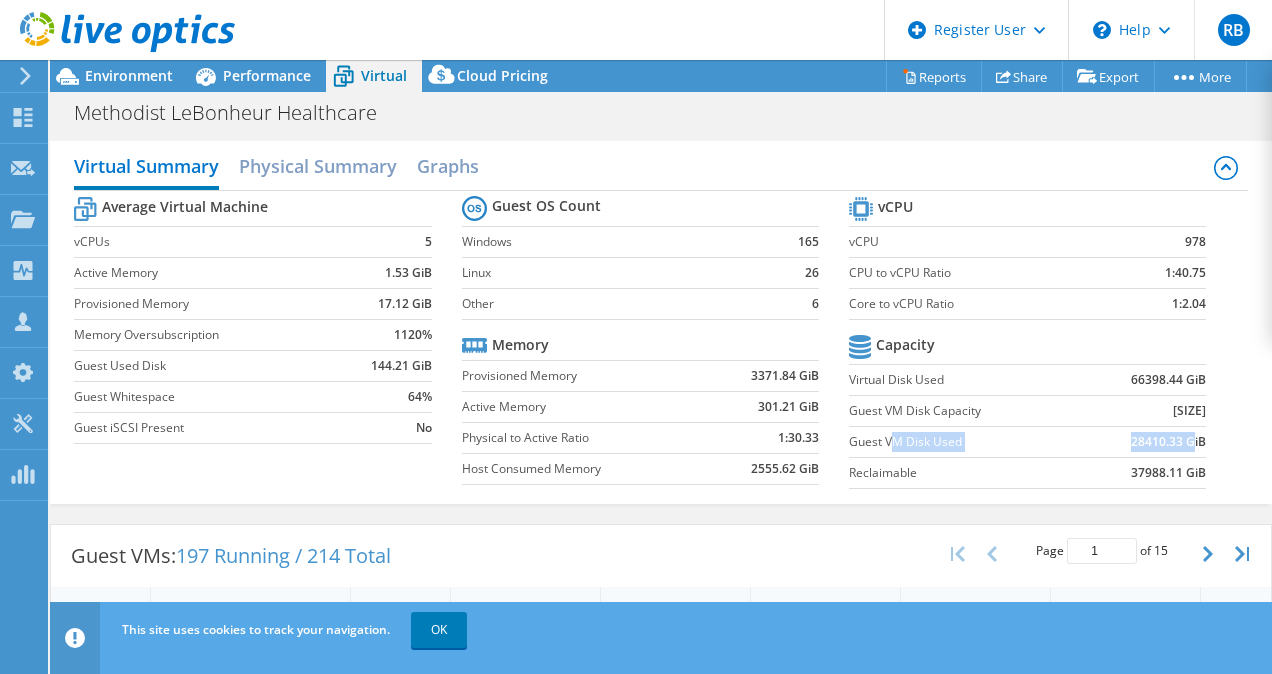 drag, startPoint x: 886, startPoint y: 434, endPoint x: 1180, endPoint y: 436, distance: 294.0068 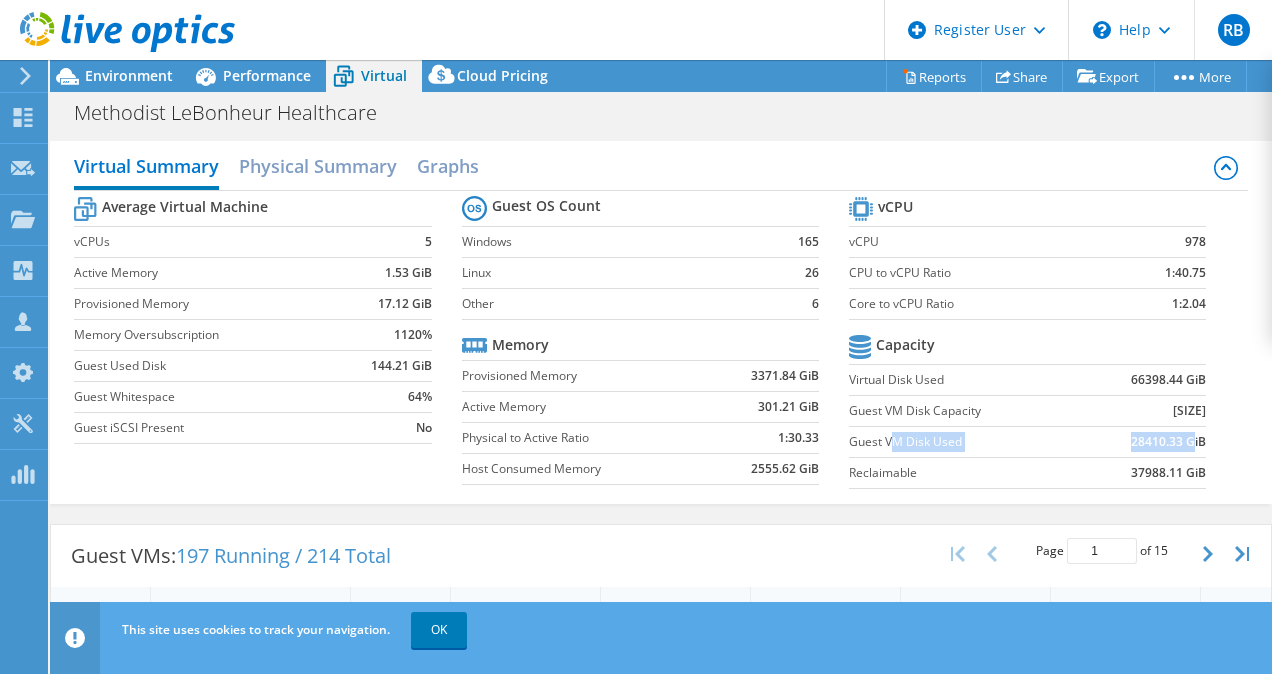 click on "[ALPHANUMERIC] [NUMBER] [ALPHANUMERIC]" at bounding box center (1027, 441) 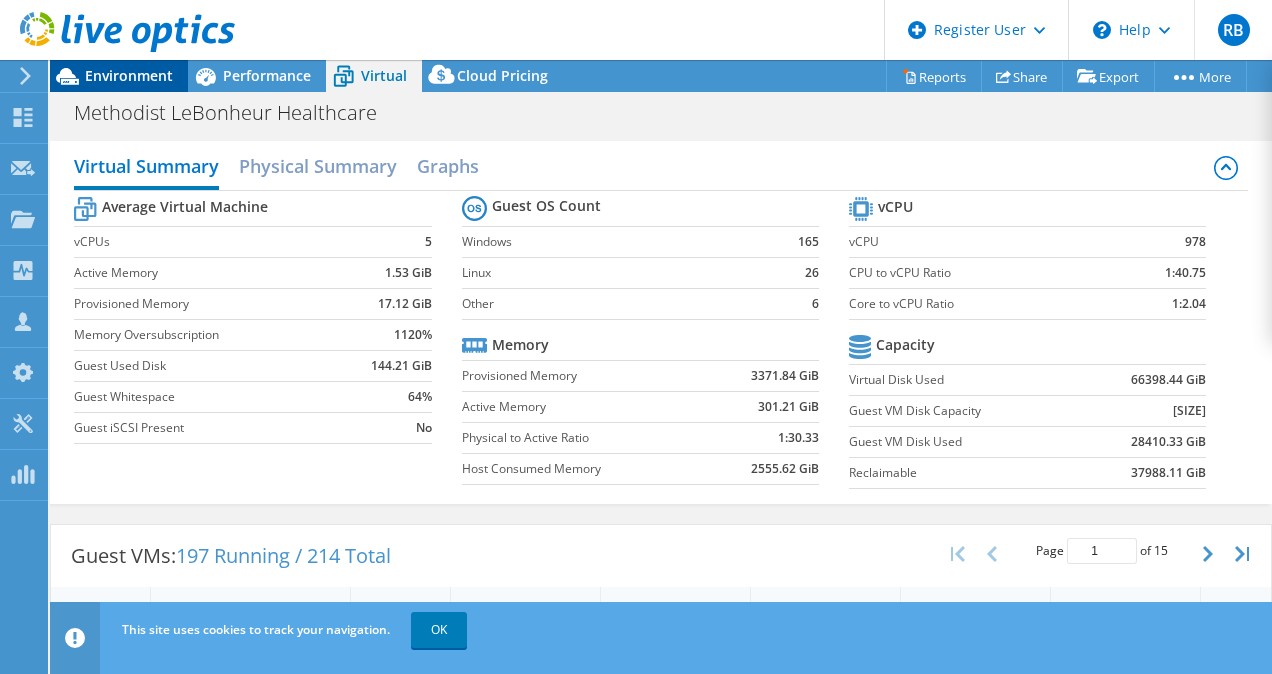 click on "Environment" at bounding box center (129, 75) 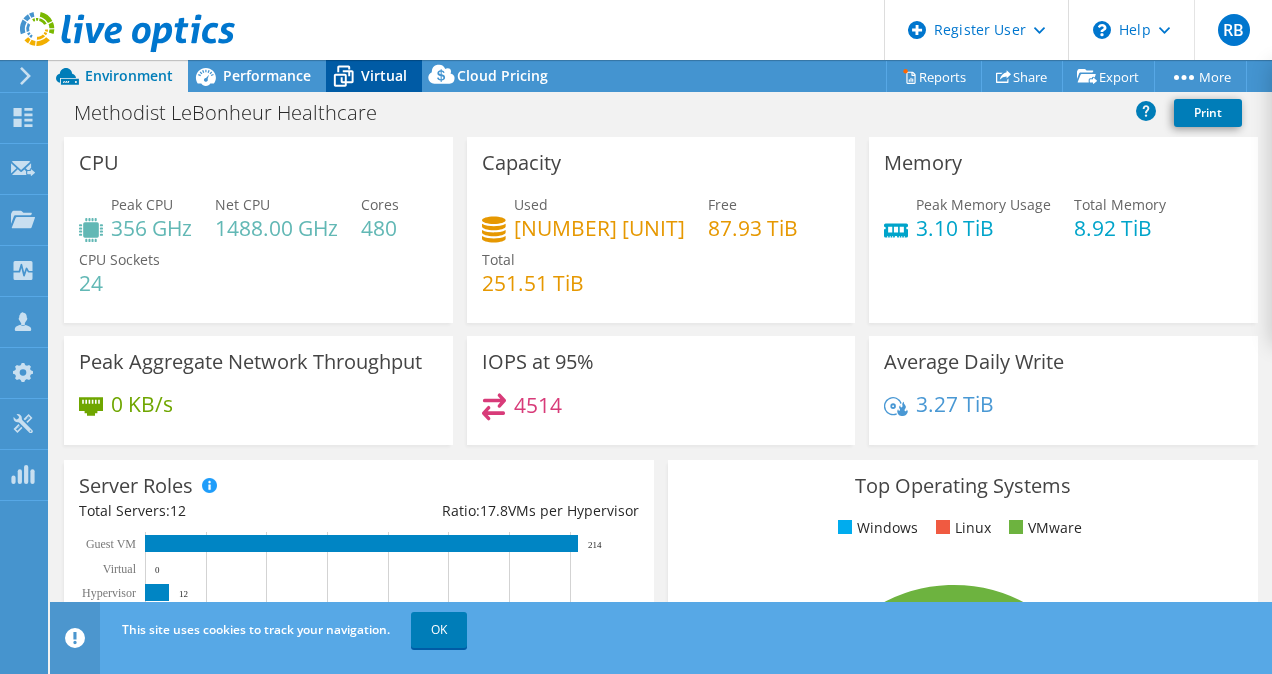 click 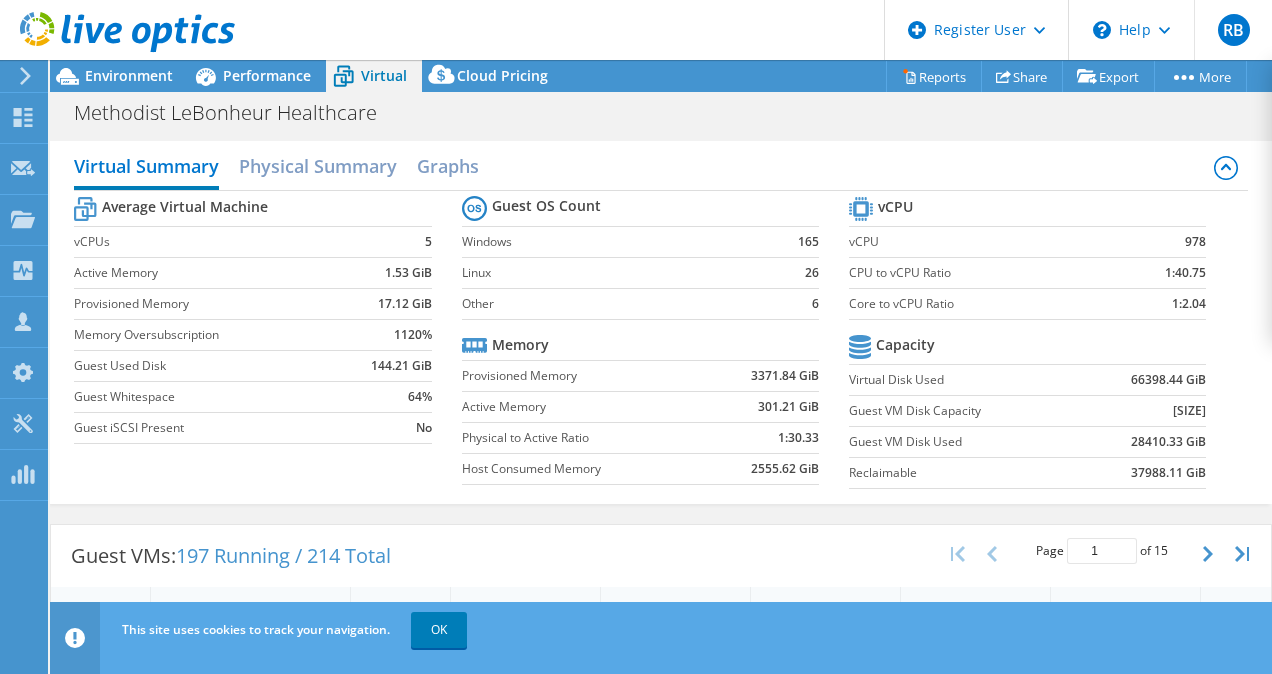 drag, startPoint x: 1116, startPoint y: 408, endPoint x: 1190, endPoint y: 409, distance: 74.00676 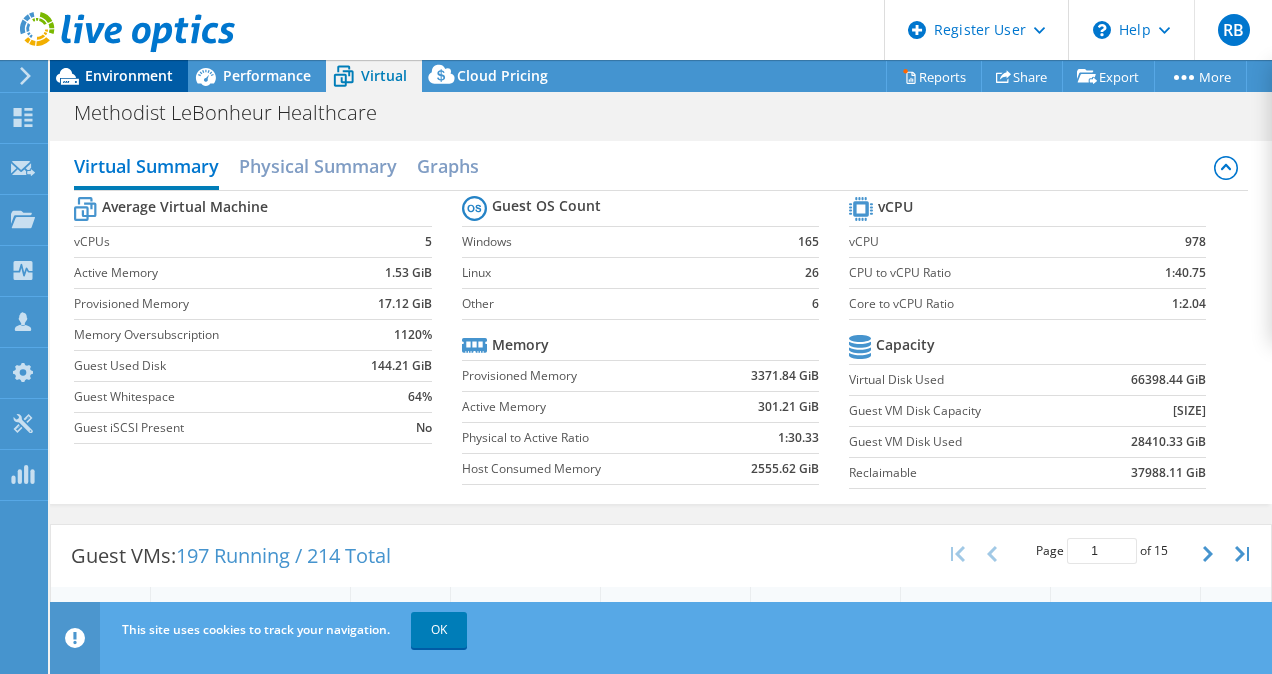 click on "Environment" at bounding box center [119, 76] 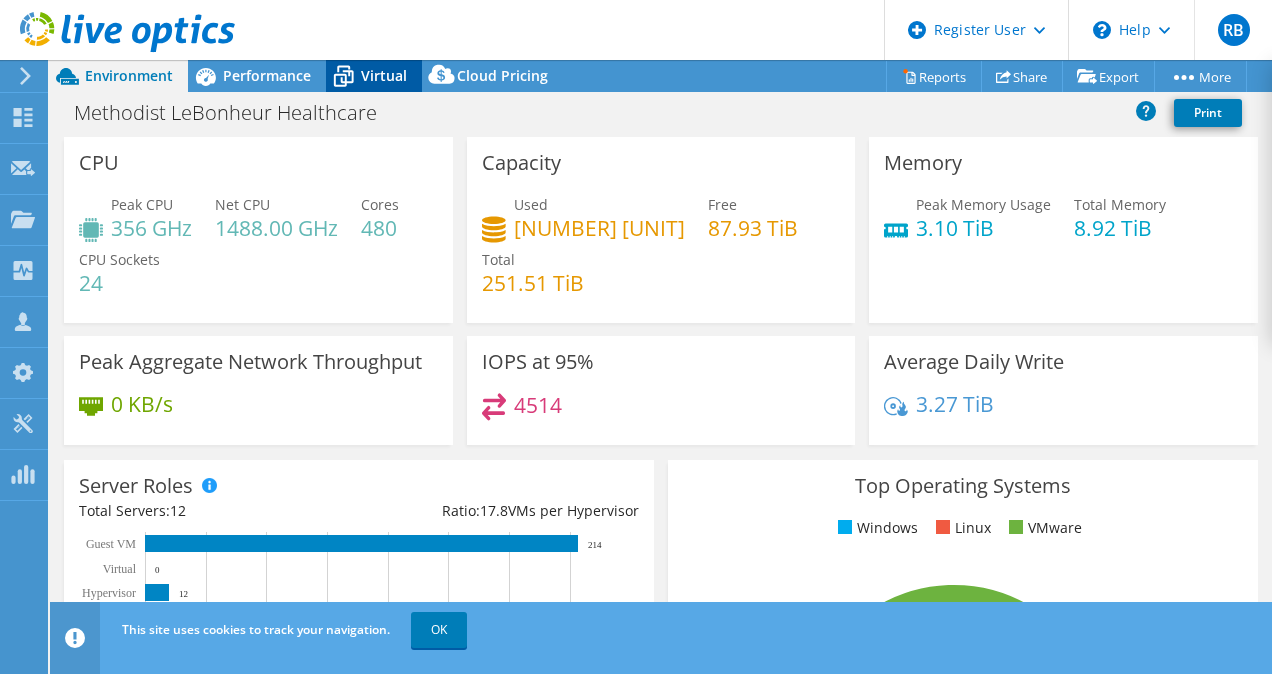 click on "Virtual" at bounding box center (384, 75) 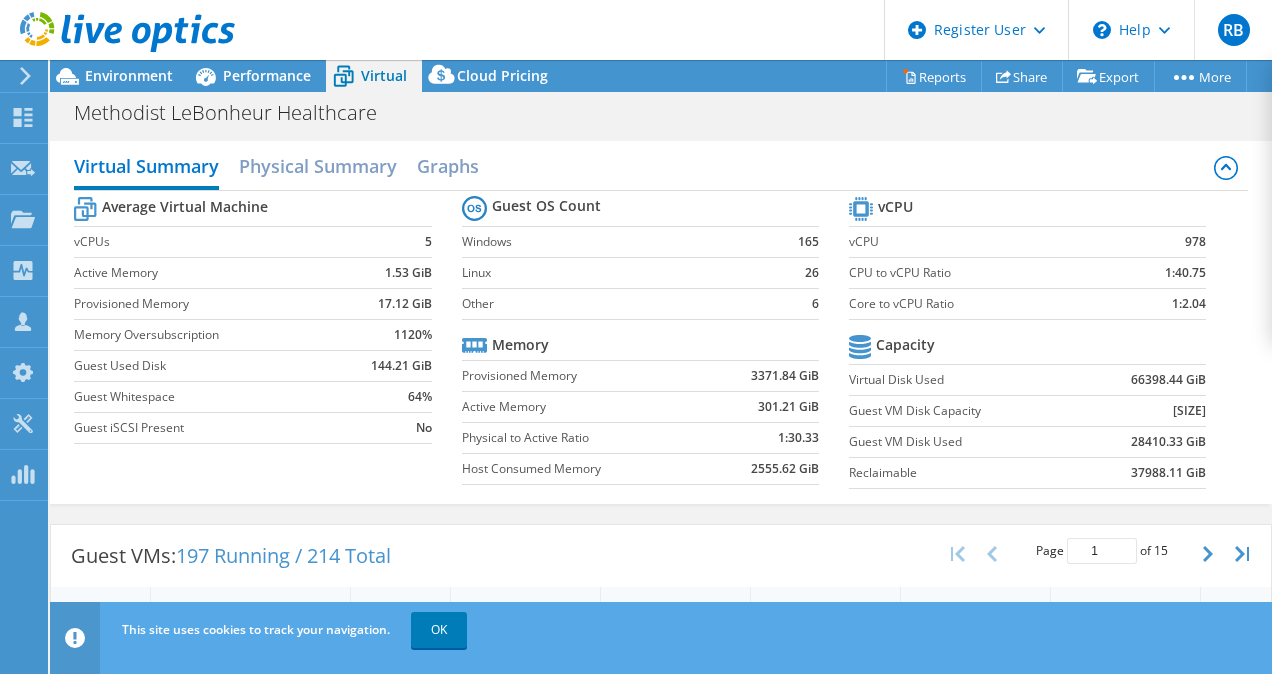 click on "Provisioned Memory" at bounding box center [584, 376] 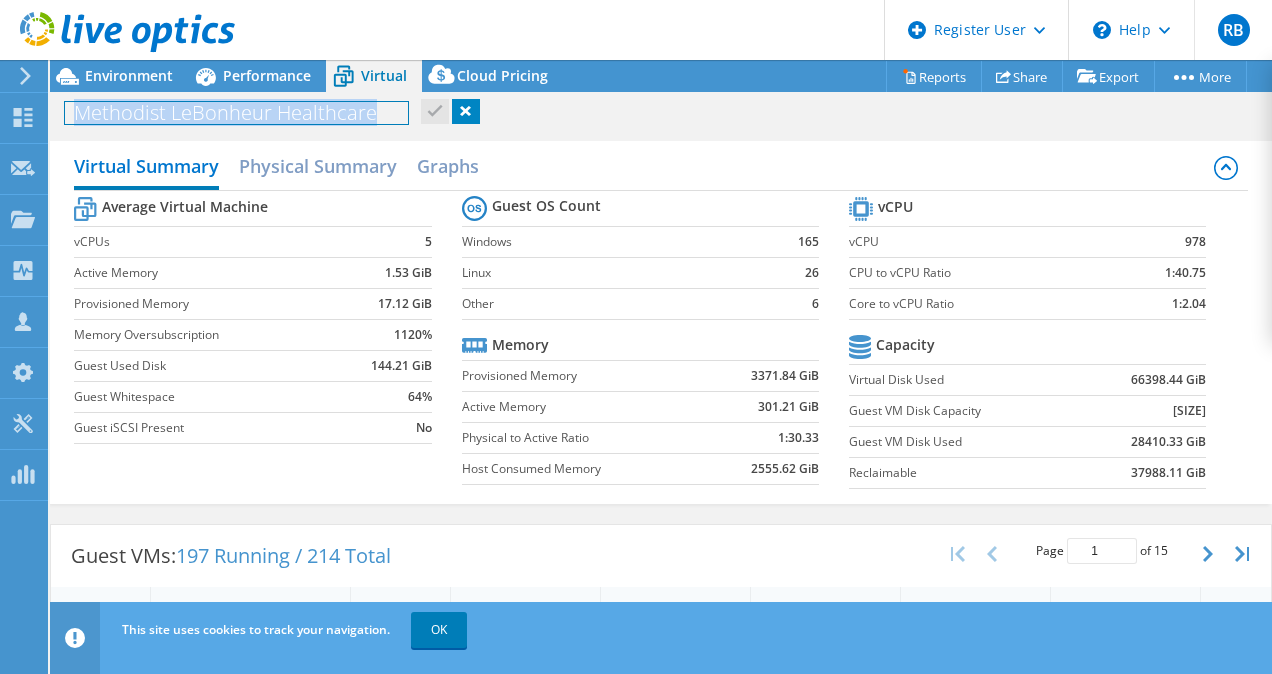 drag, startPoint x: 373, startPoint y: 118, endPoint x: 50, endPoint y: 98, distance: 323.6186 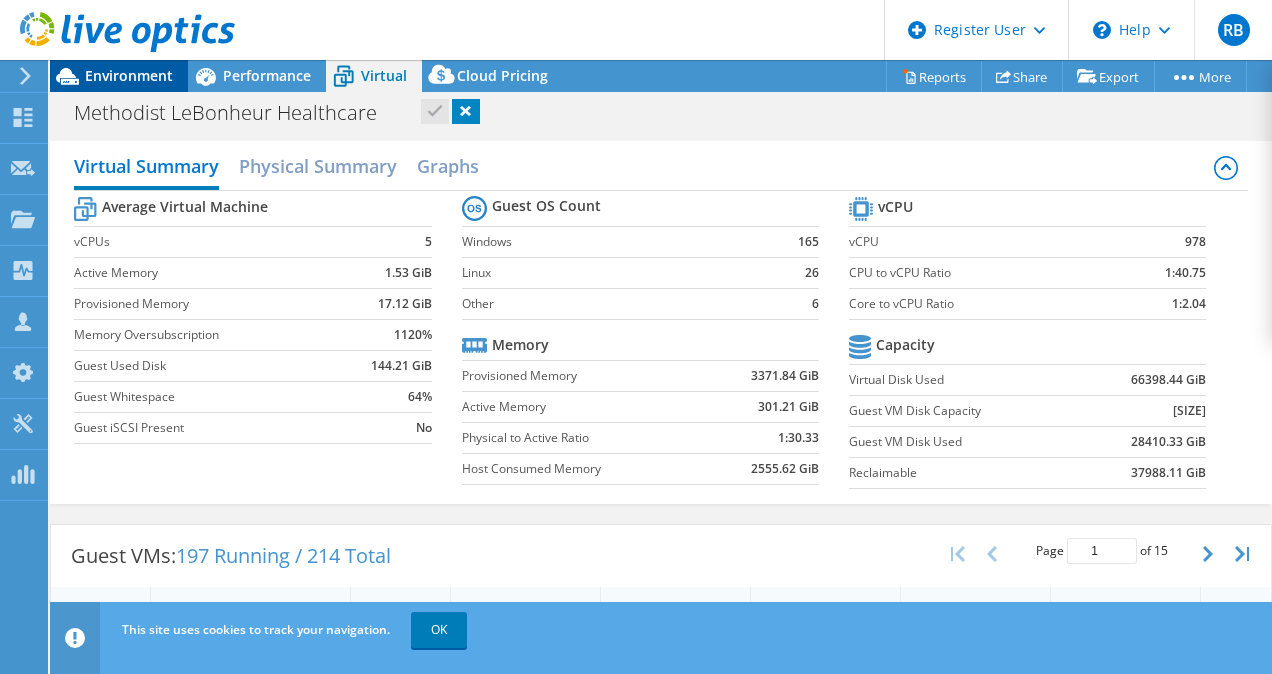 click on "Environment" at bounding box center (129, 75) 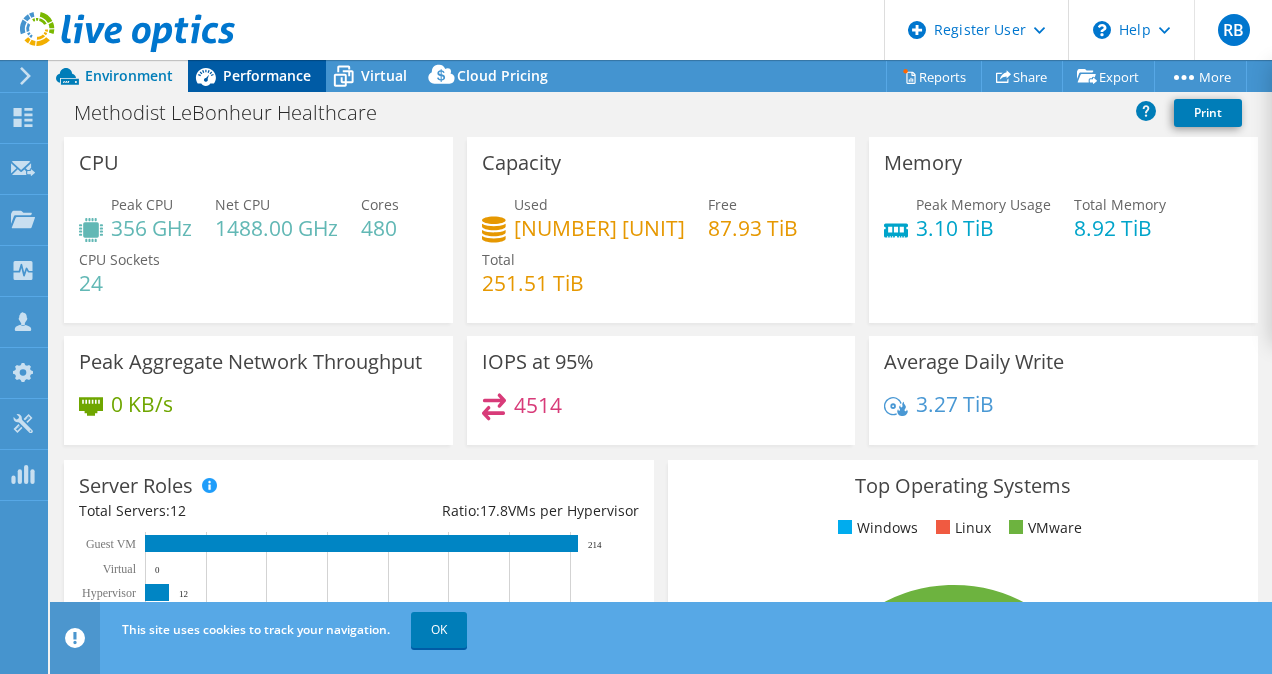 click on "Performance" at bounding box center (267, 75) 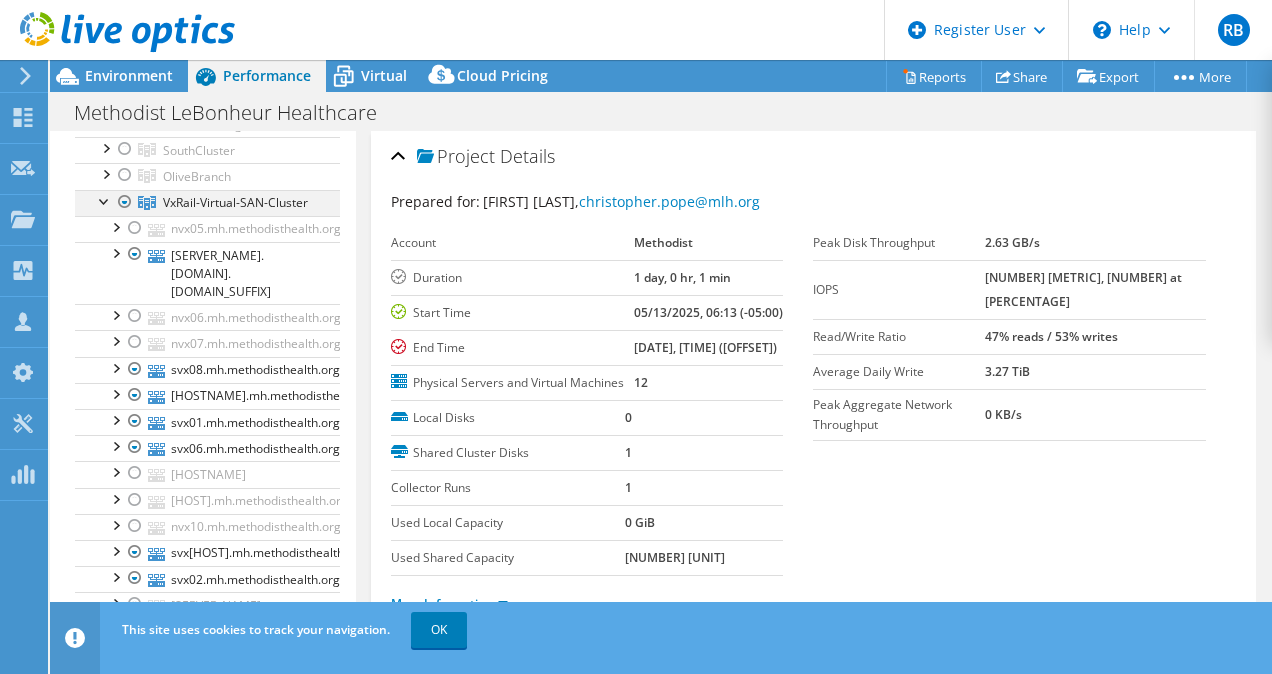 click at bounding box center (105, 200) 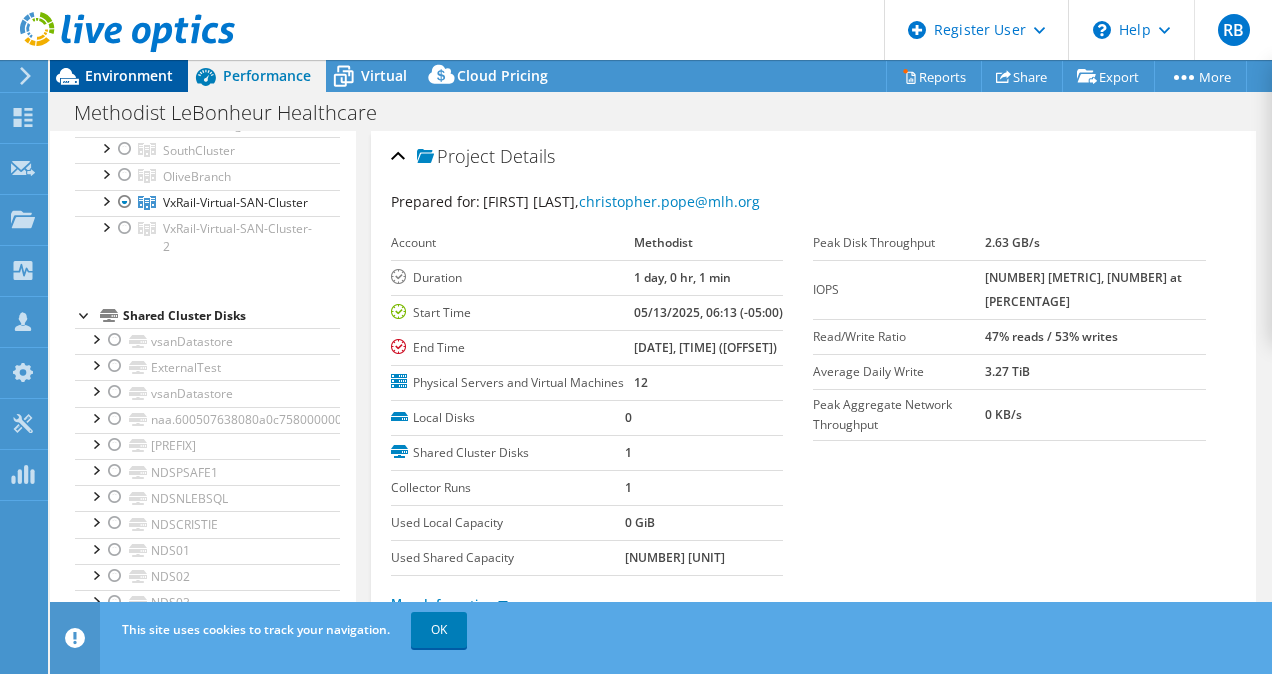 click on "Environment" at bounding box center [129, 75] 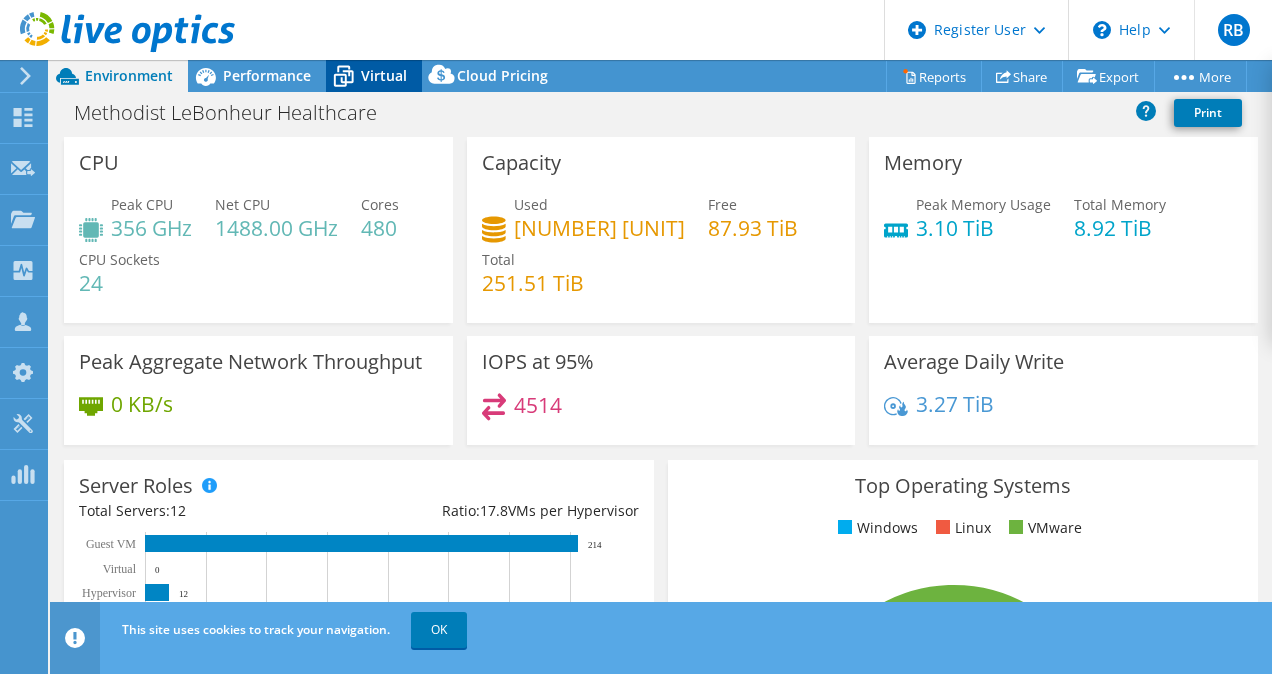 click on "Virtual" at bounding box center (384, 75) 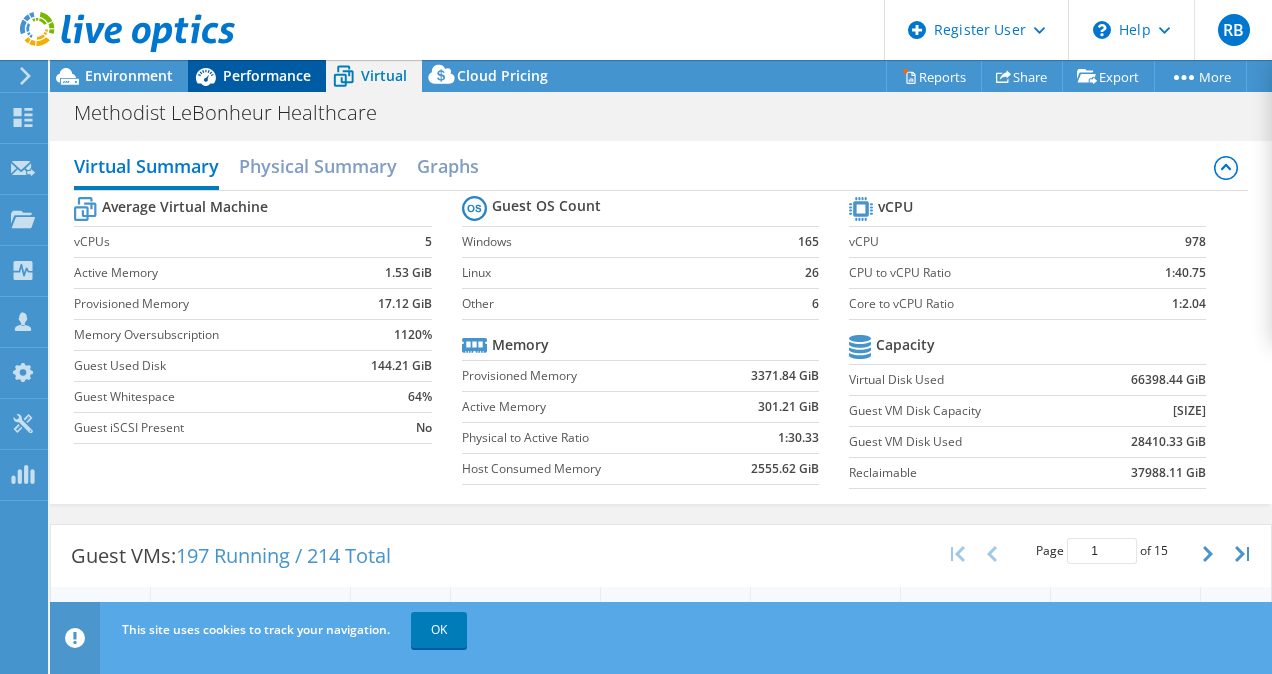 click on "Performance" at bounding box center [267, 75] 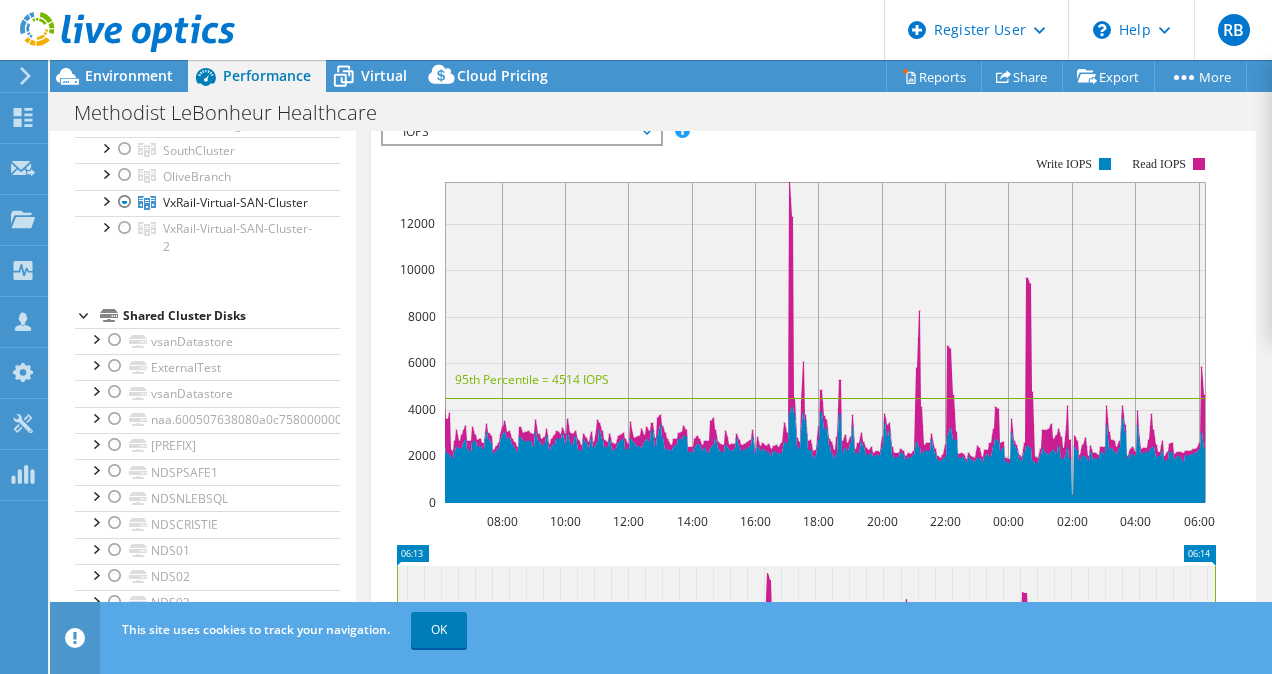 scroll, scrollTop: 639, scrollLeft: 0, axis: vertical 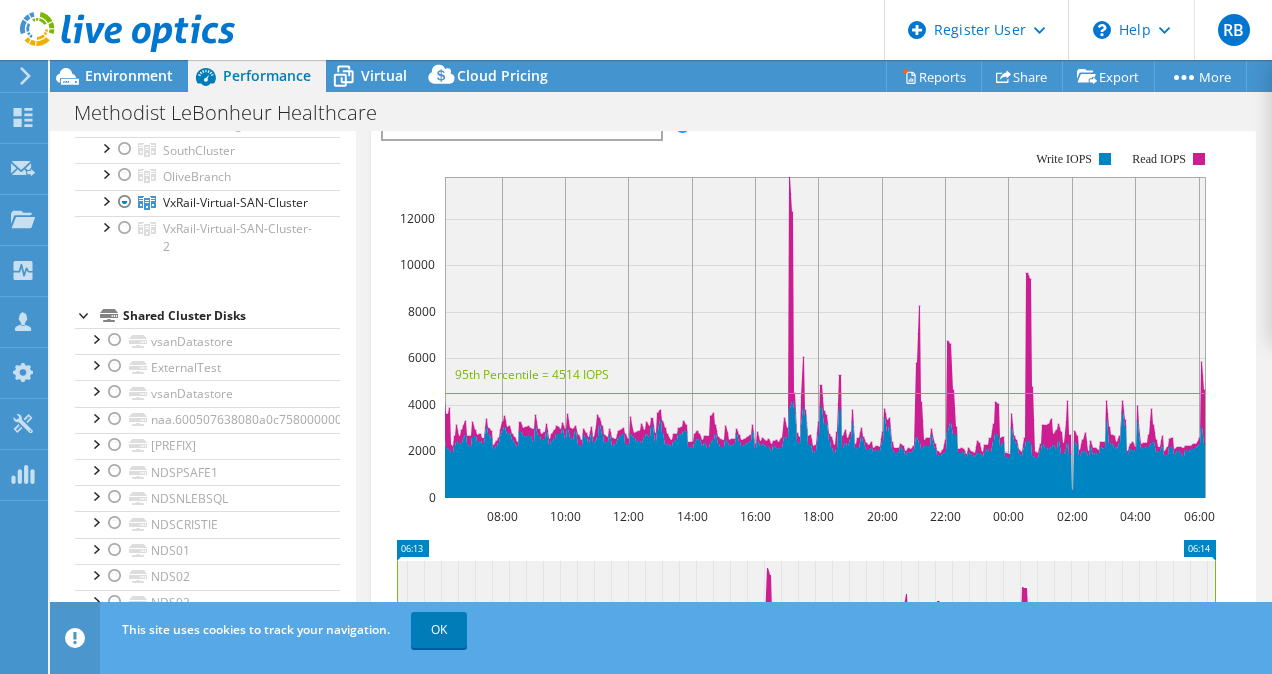 click on "IOPS 				 					 						 					 				 IOPS Disk Throughput IO Size Latency Queue Depth CPU Percentage Memory Page Faults Participation Network Throughput Top Servers By Page Faults Workload Concentration Line Workload Concentration Bubble All" at bounding box center [522, 127] 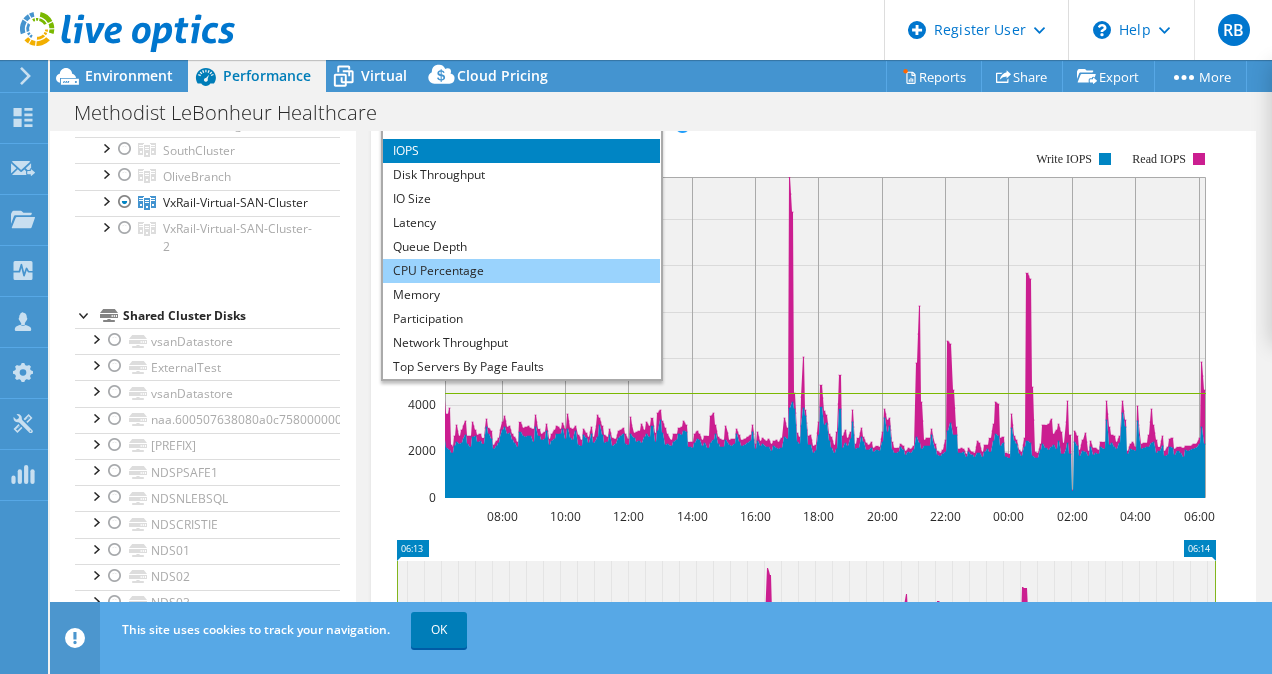 click on "CPU Percentage" at bounding box center [521, 271] 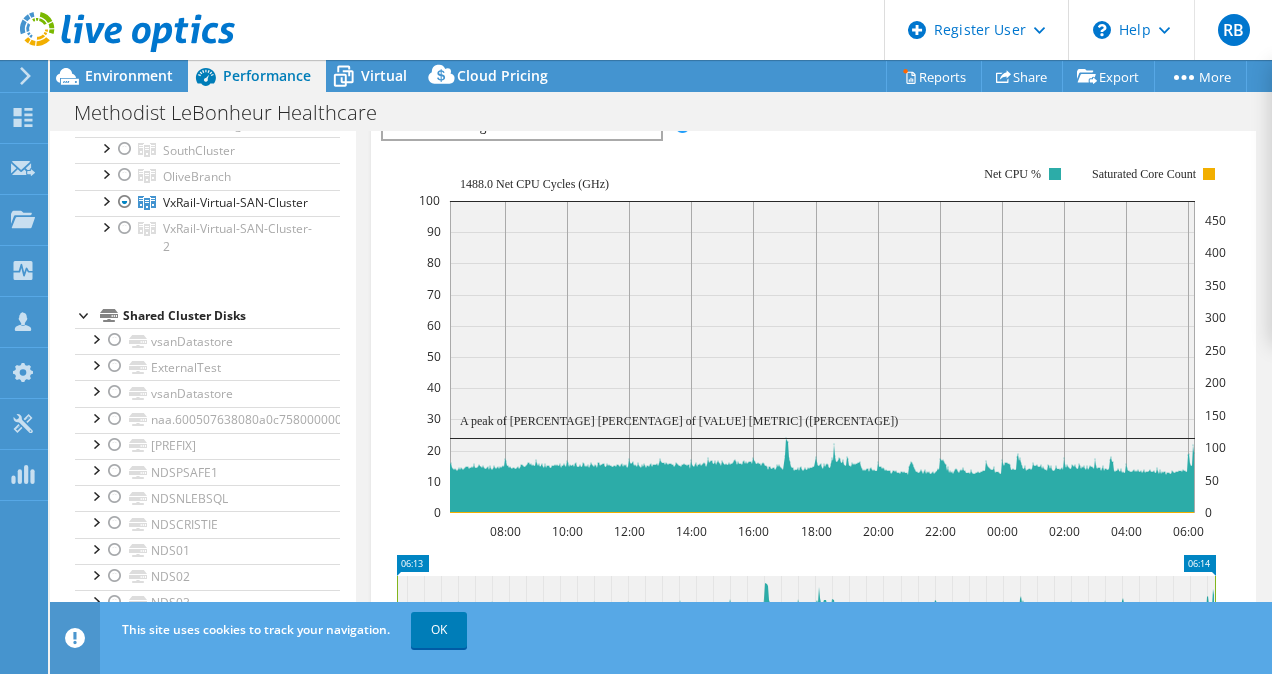 scroll, scrollTop: 0, scrollLeft: 0, axis: both 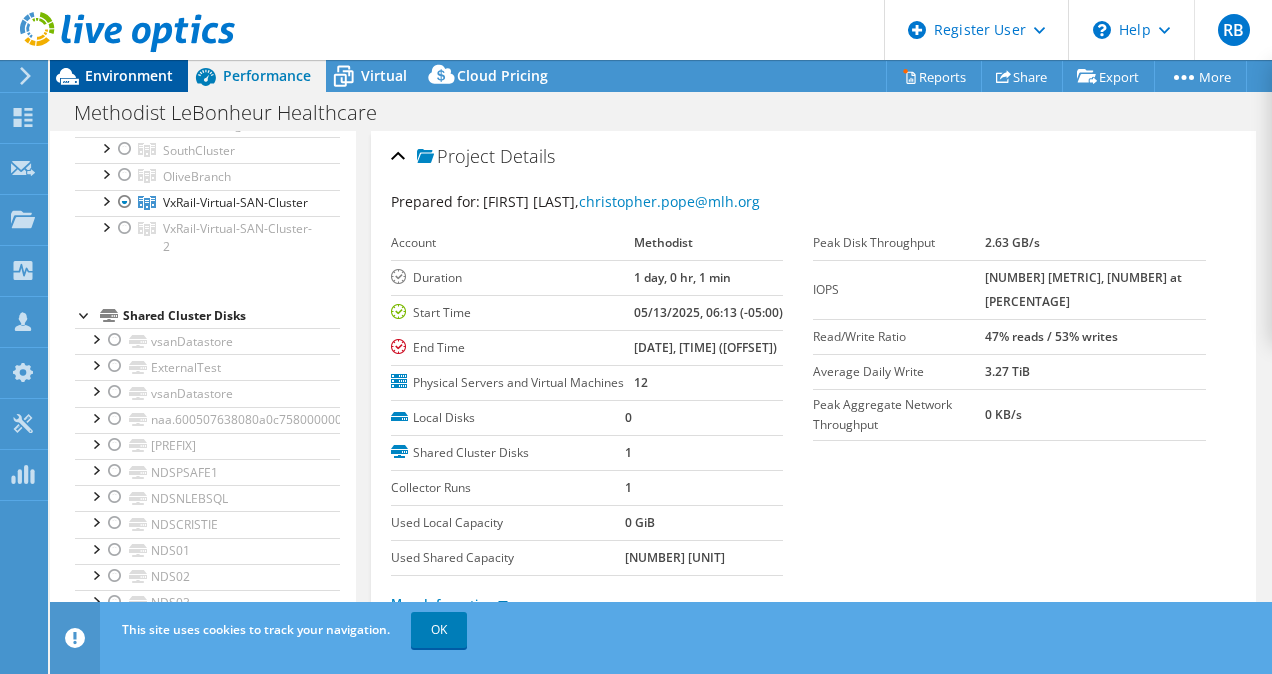 click on "Environment" at bounding box center [129, 75] 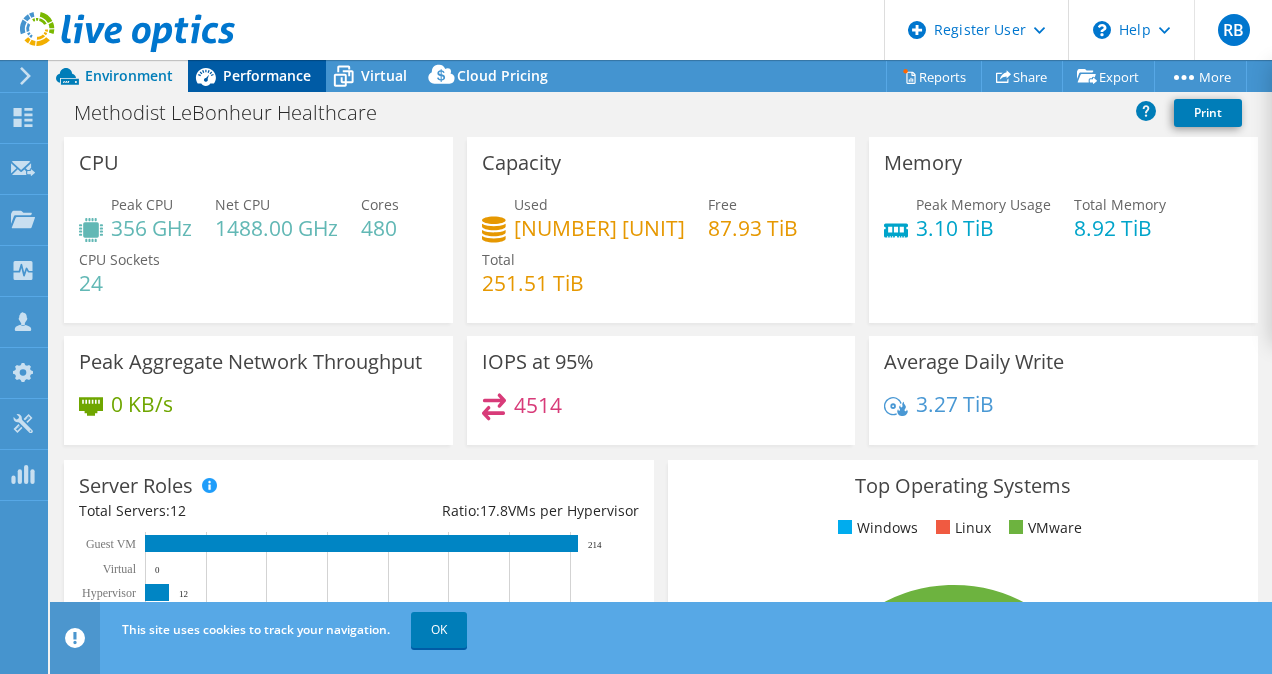 click on "Performance" at bounding box center (267, 75) 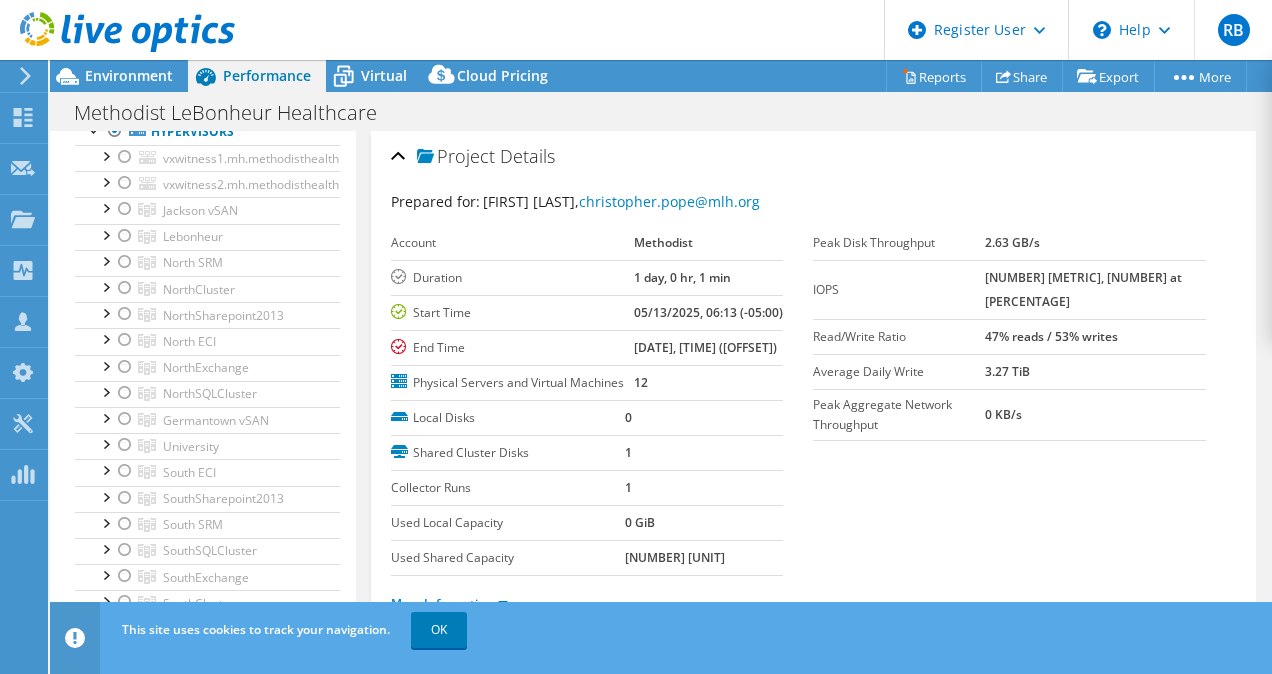 scroll, scrollTop: 0, scrollLeft: 0, axis: both 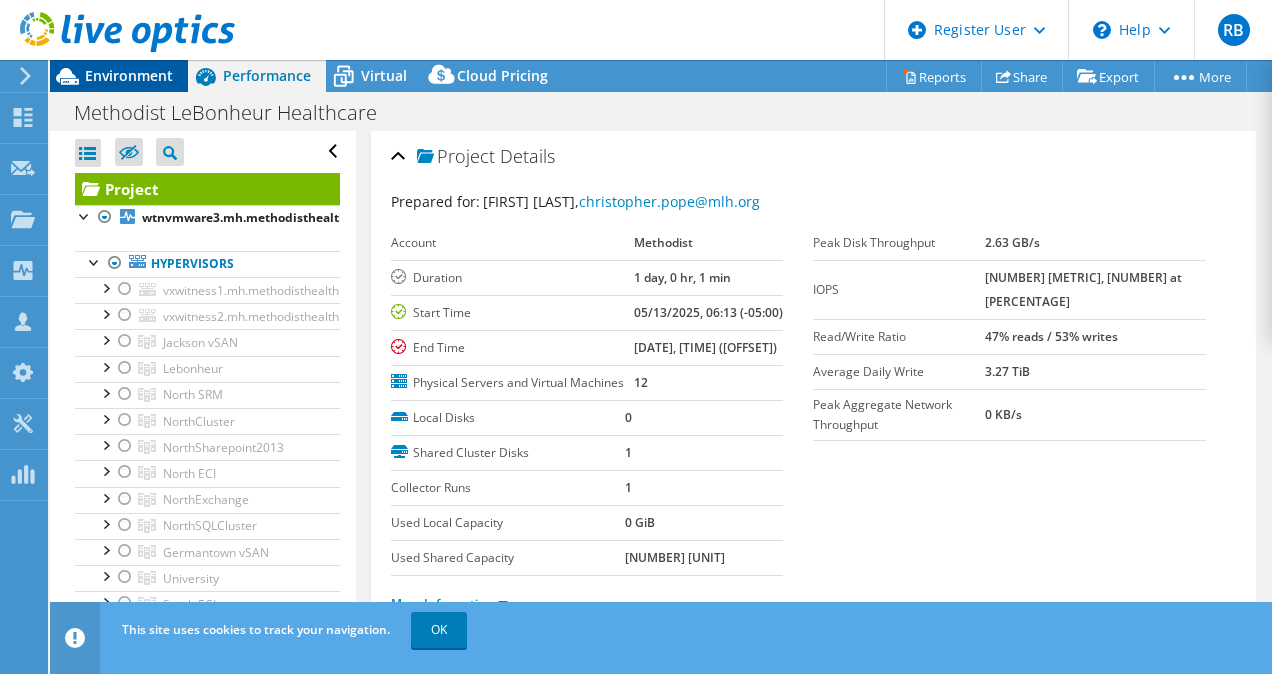click on "Environment" at bounding box center (129, 75) 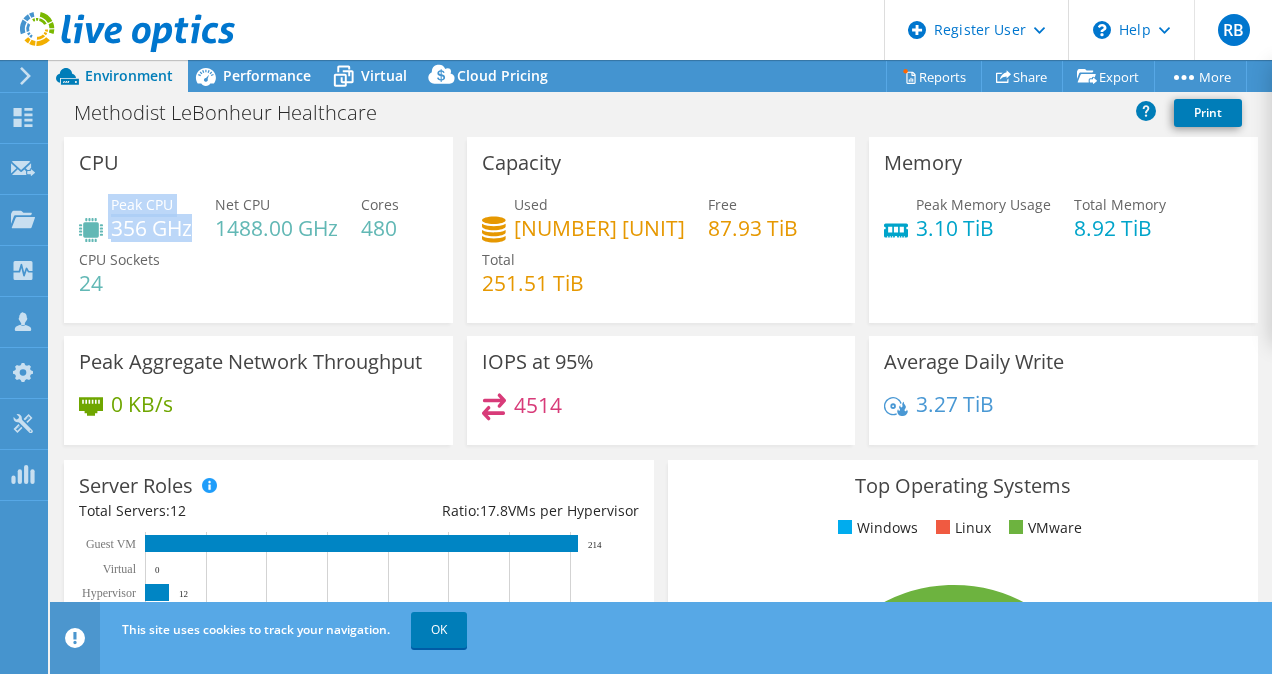 drag, startPoint x: 106, startPoint y: 203, endPoint x: 192, endPoint y: 239, distance: 93.230896 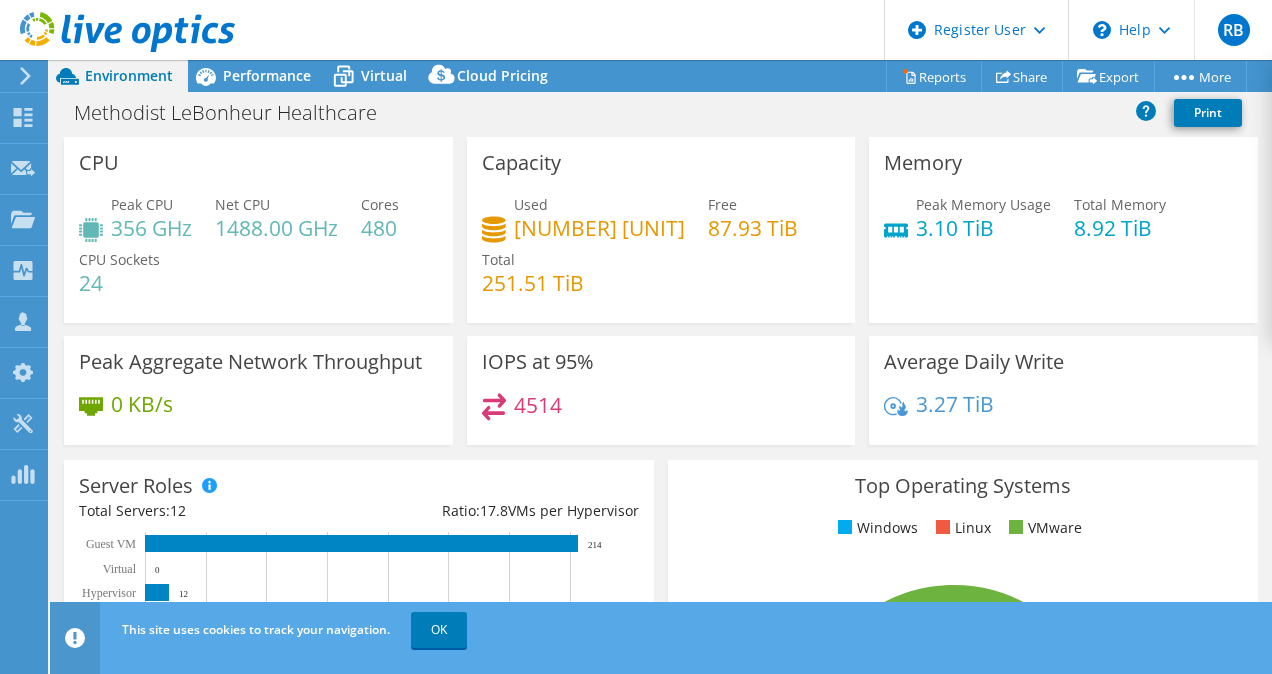drag, startPoint x: 192, startPoint y: 239, endPoint x: 214, endPoint y: 293, distance: 58.30952 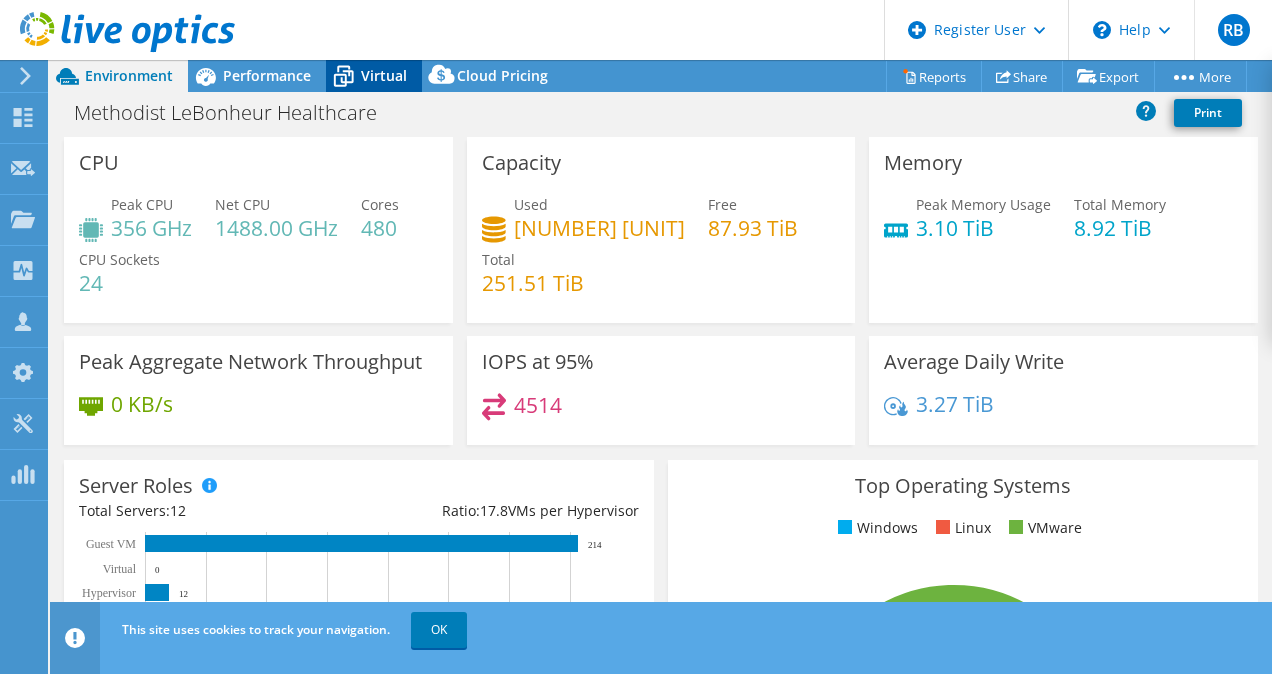 click 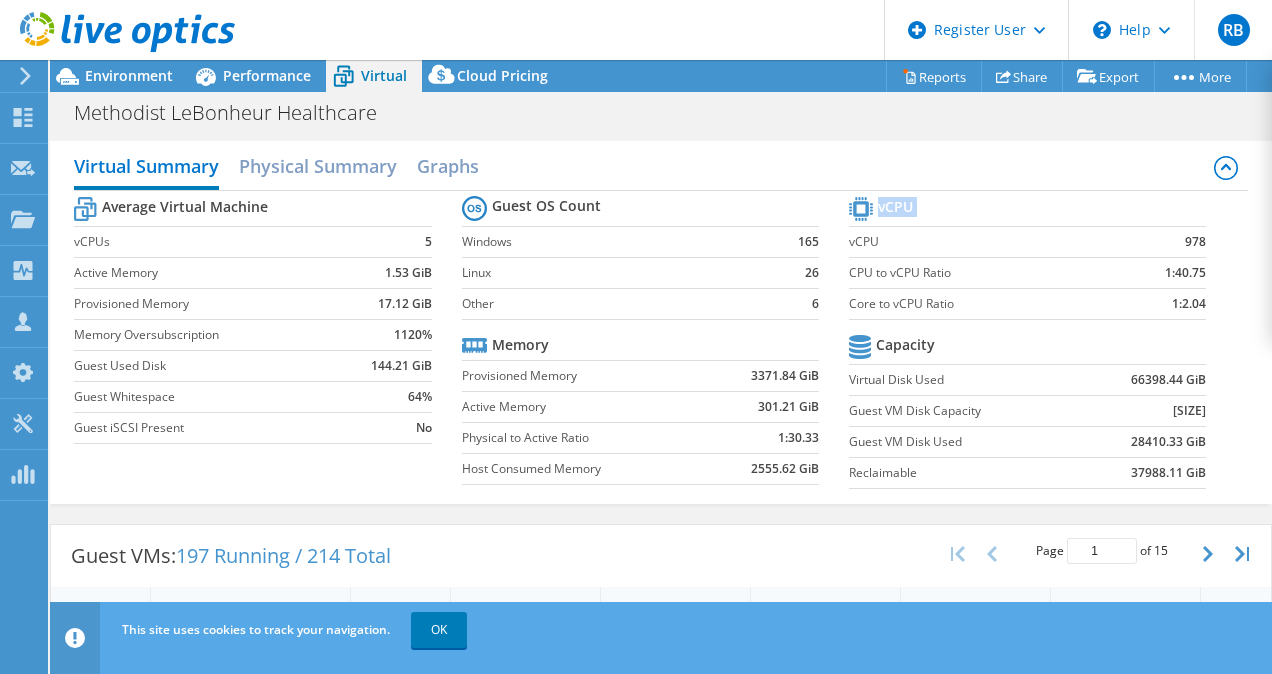 drag, startPoint x: 841, startPoint y: 244, endPoint x: 1214, endPoint y: 302, distance: 377.48245 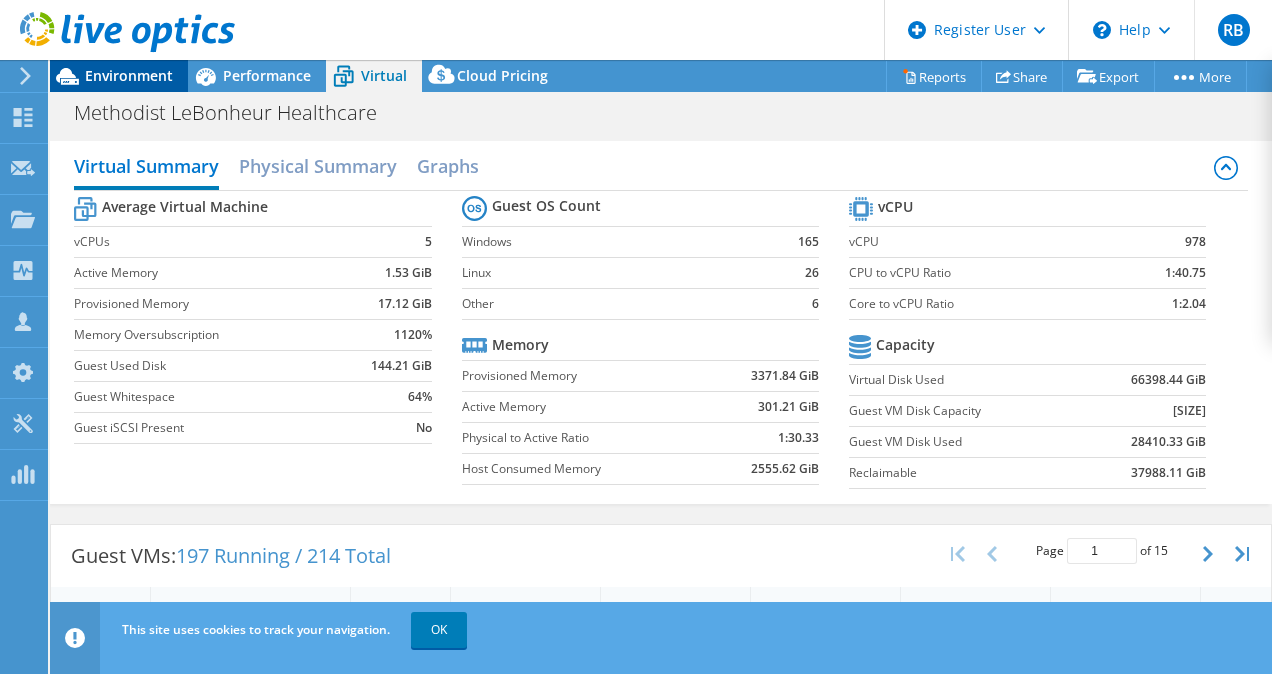 click on "Environment" at bounding box center (129, 75) 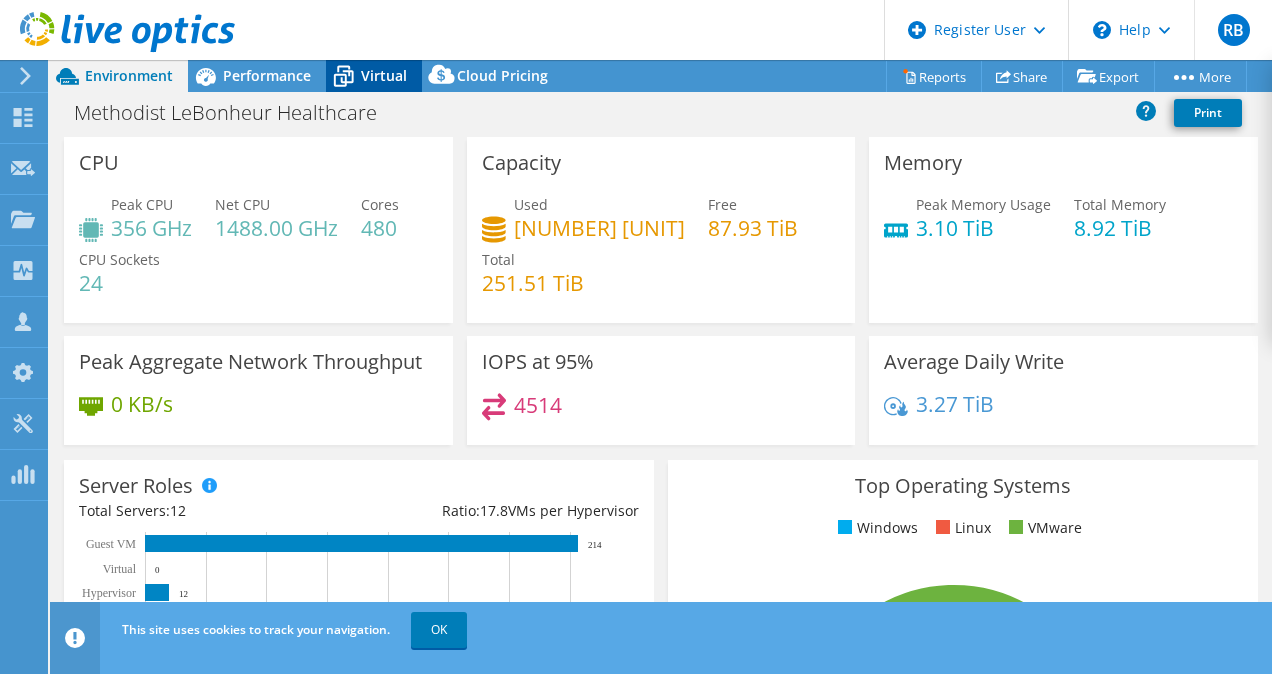 click on "Virtual" at bounding box center (384, 75) 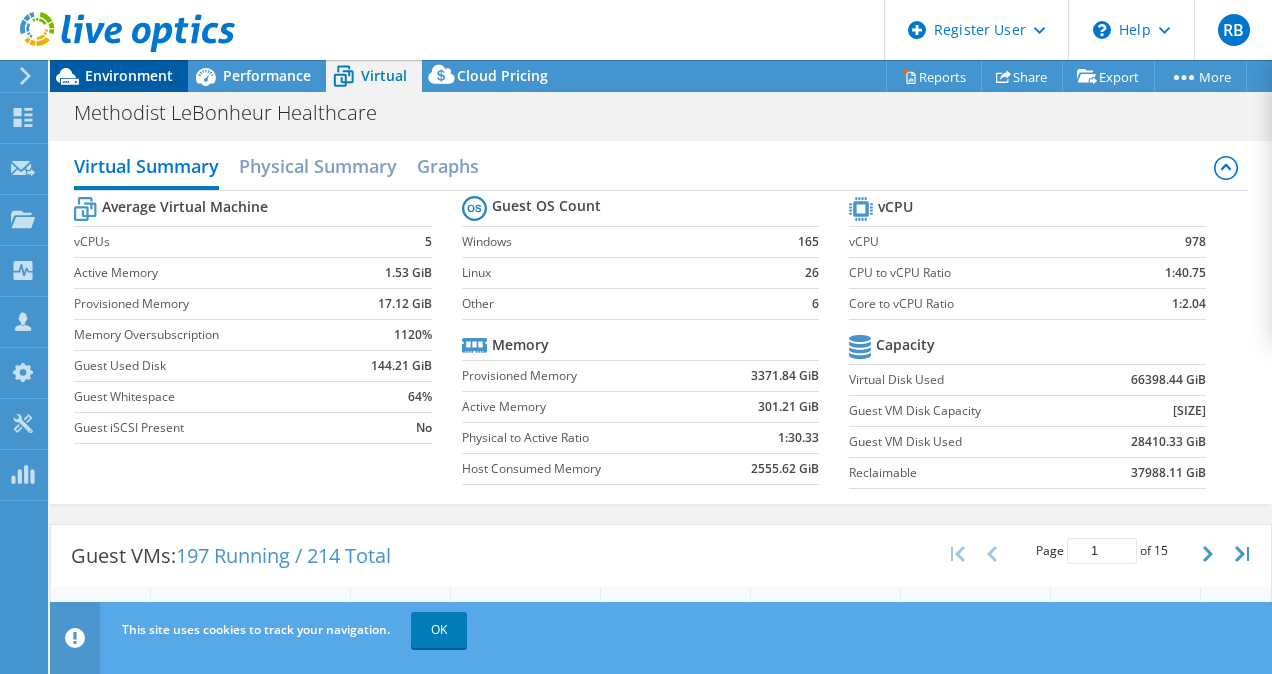 click on "Environment" at bounding box center (129, 75) 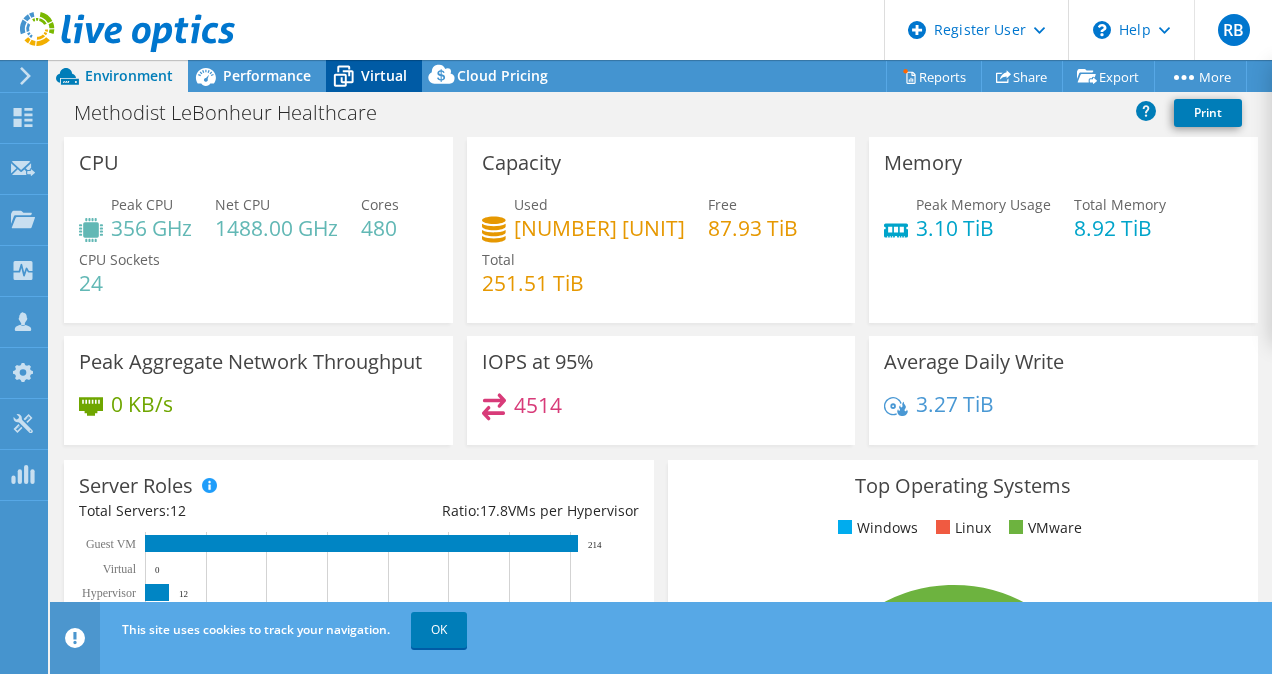 click 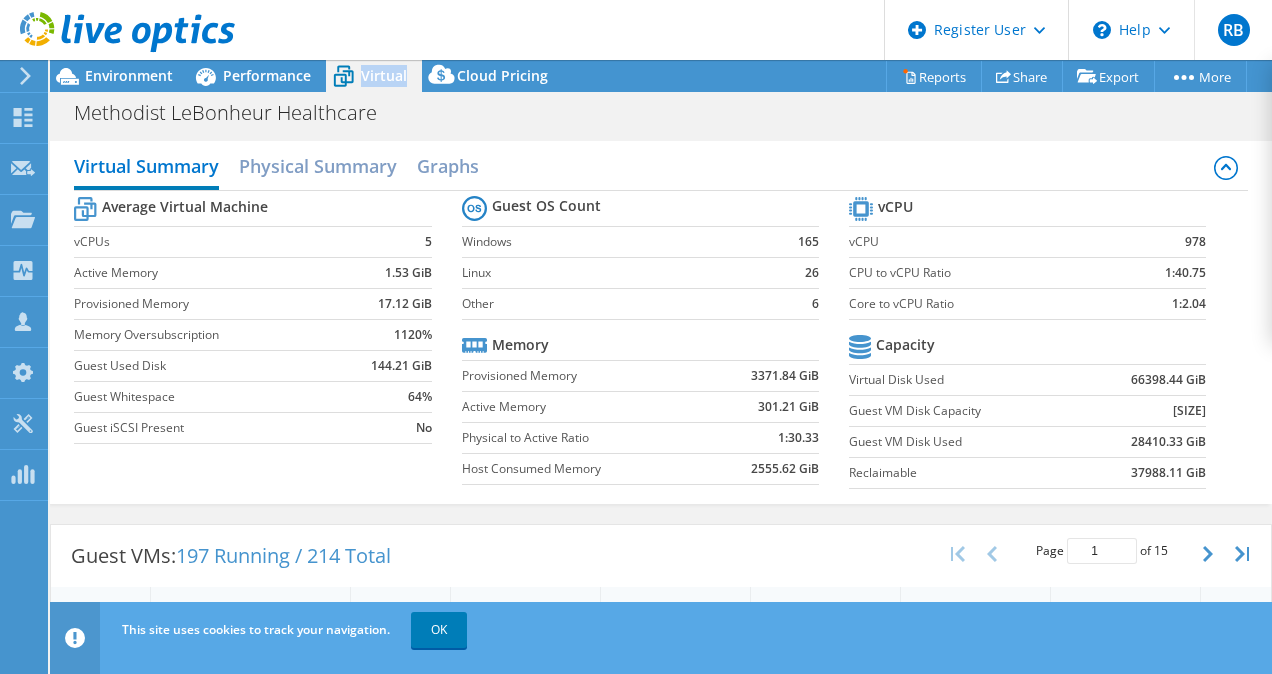 click 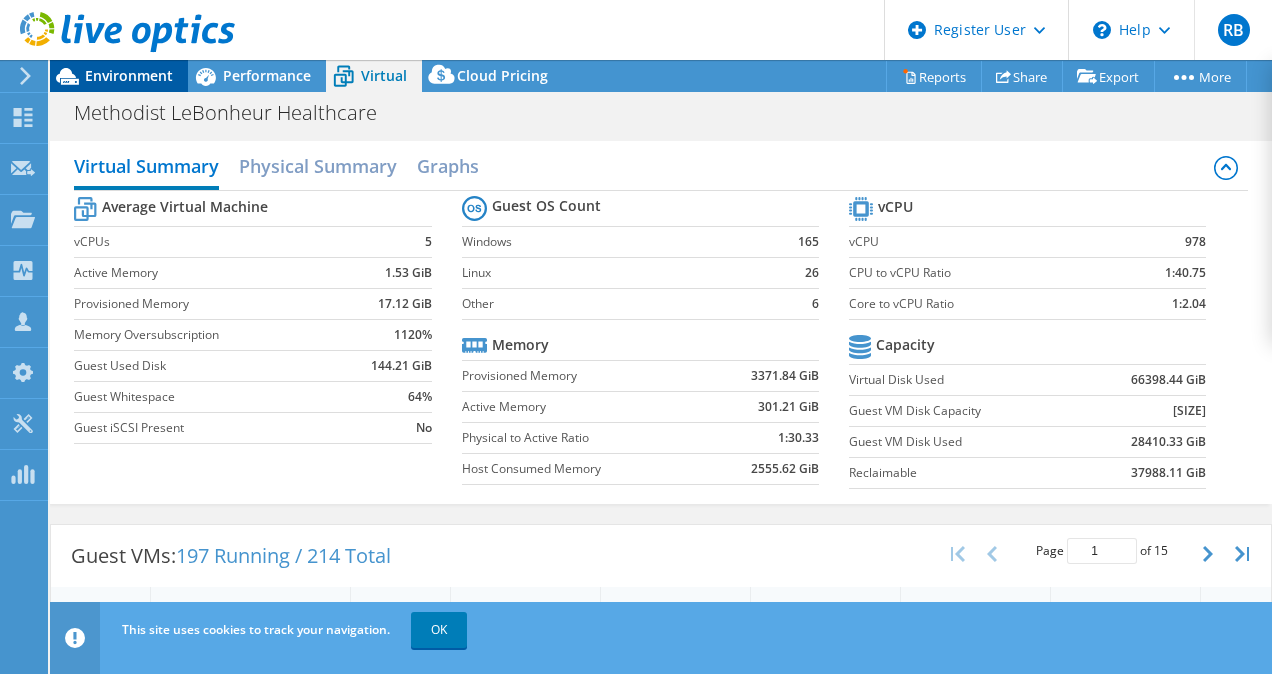 click on "Environment" at bounding box center (119, 76) 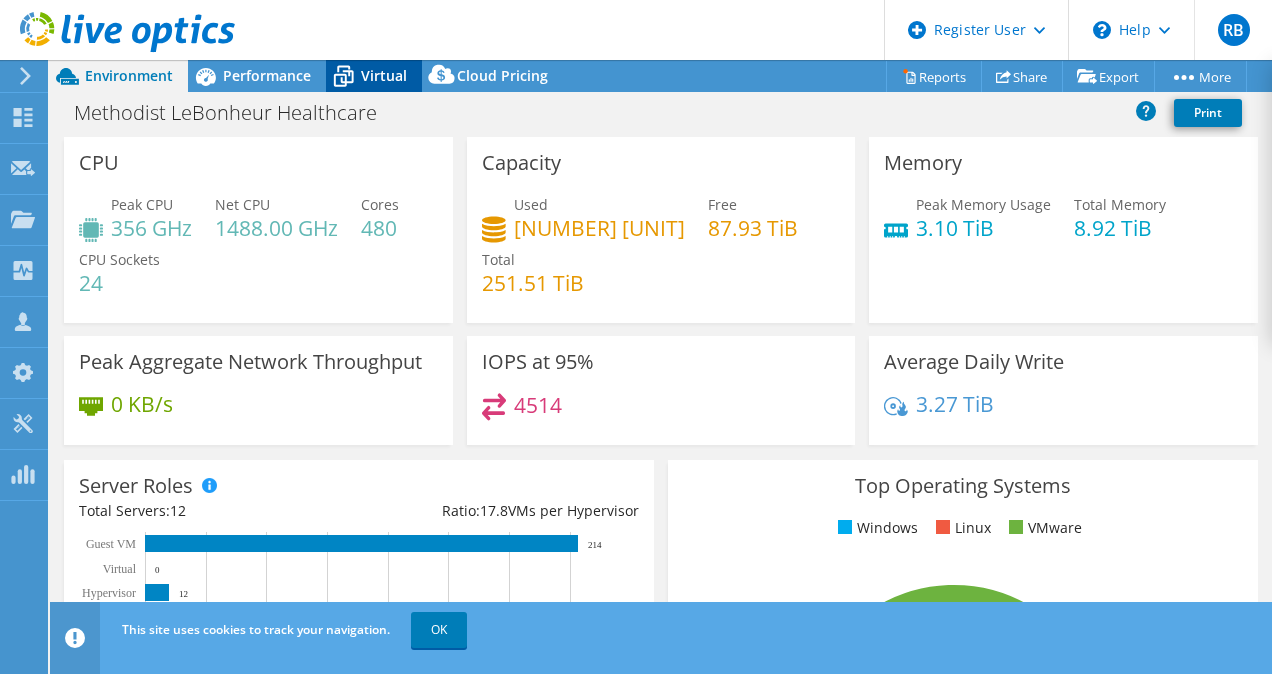 click on "Virtual" at bounding box center (374, 76) 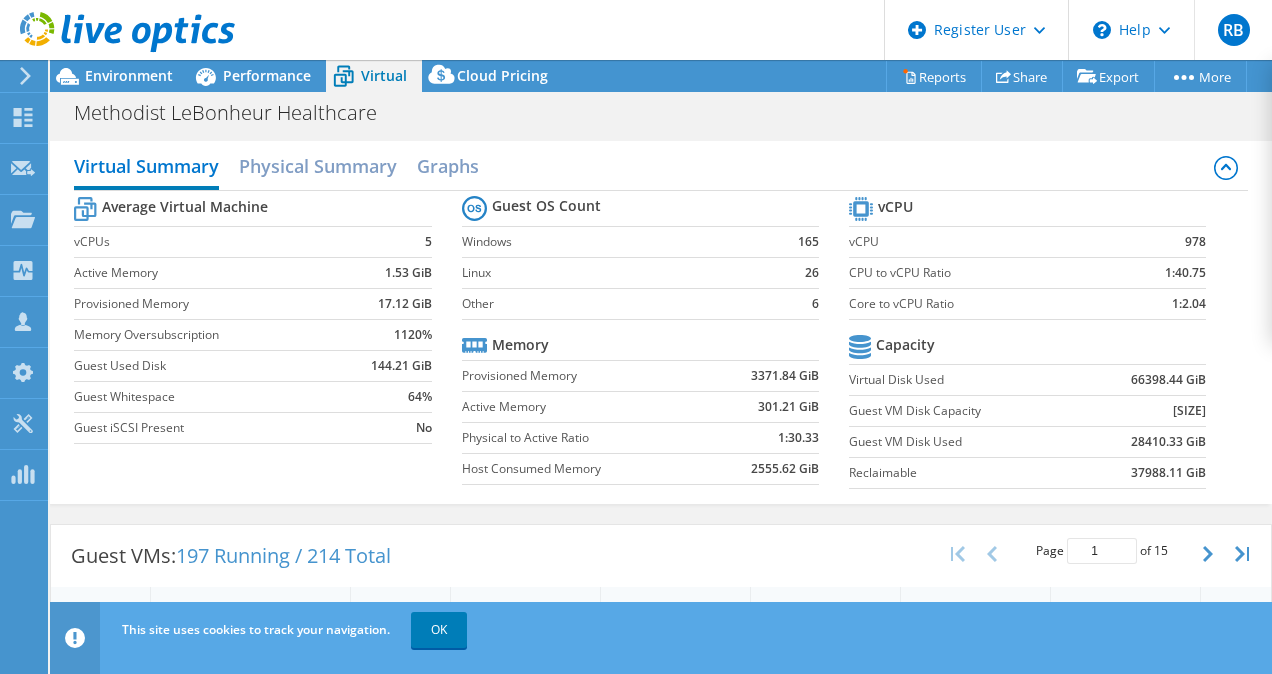 click on "3371.84 GiB" at bounding box center [763, 375] 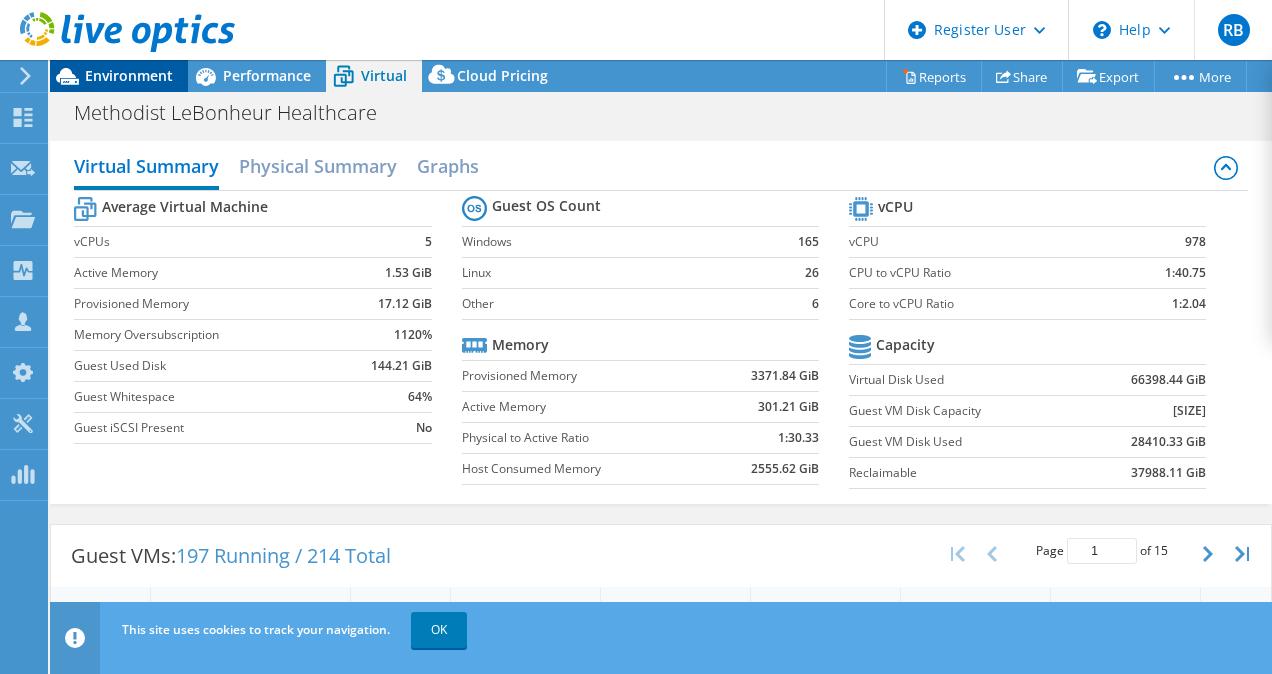 click on "Environment" at bounding box center [119, 76] 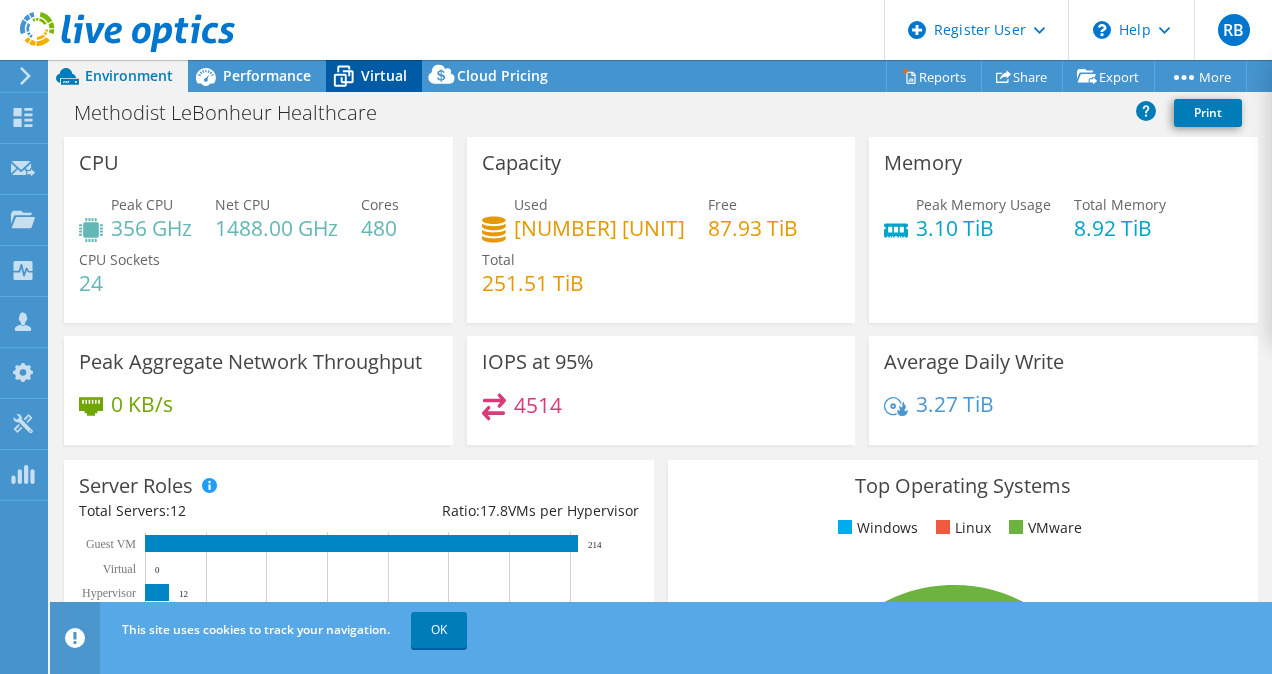 click 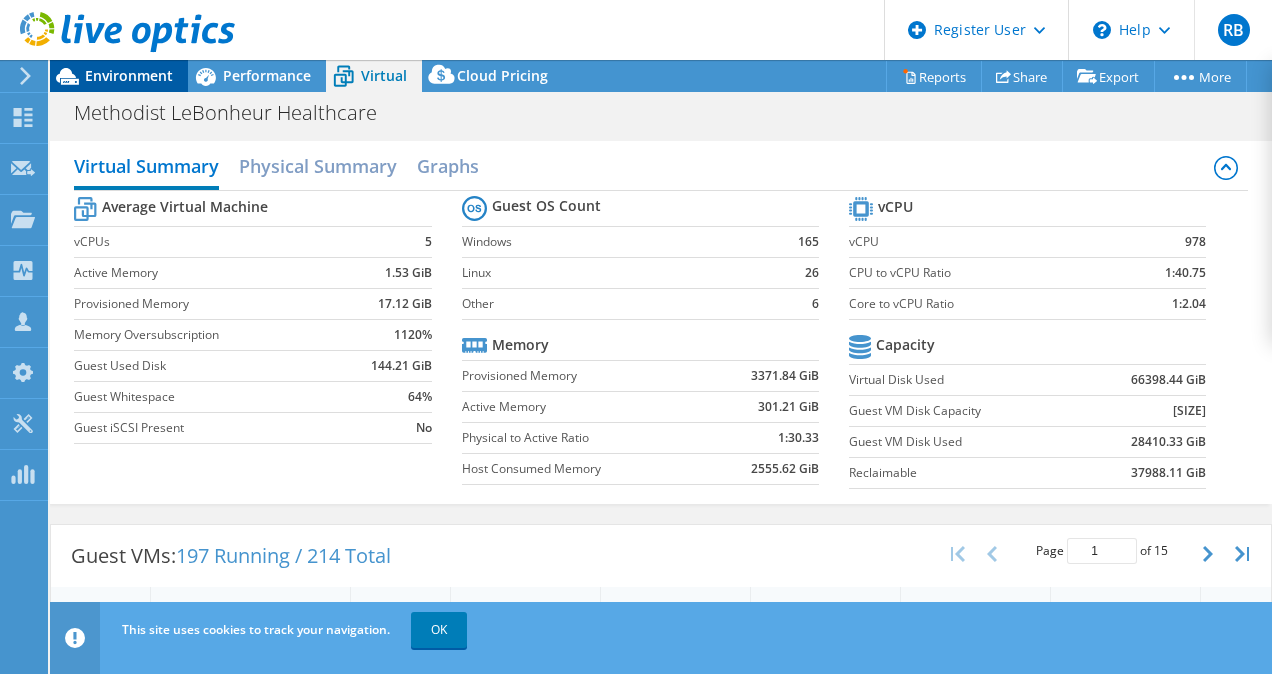 click on "Environment" at bounding box center [129, 75] 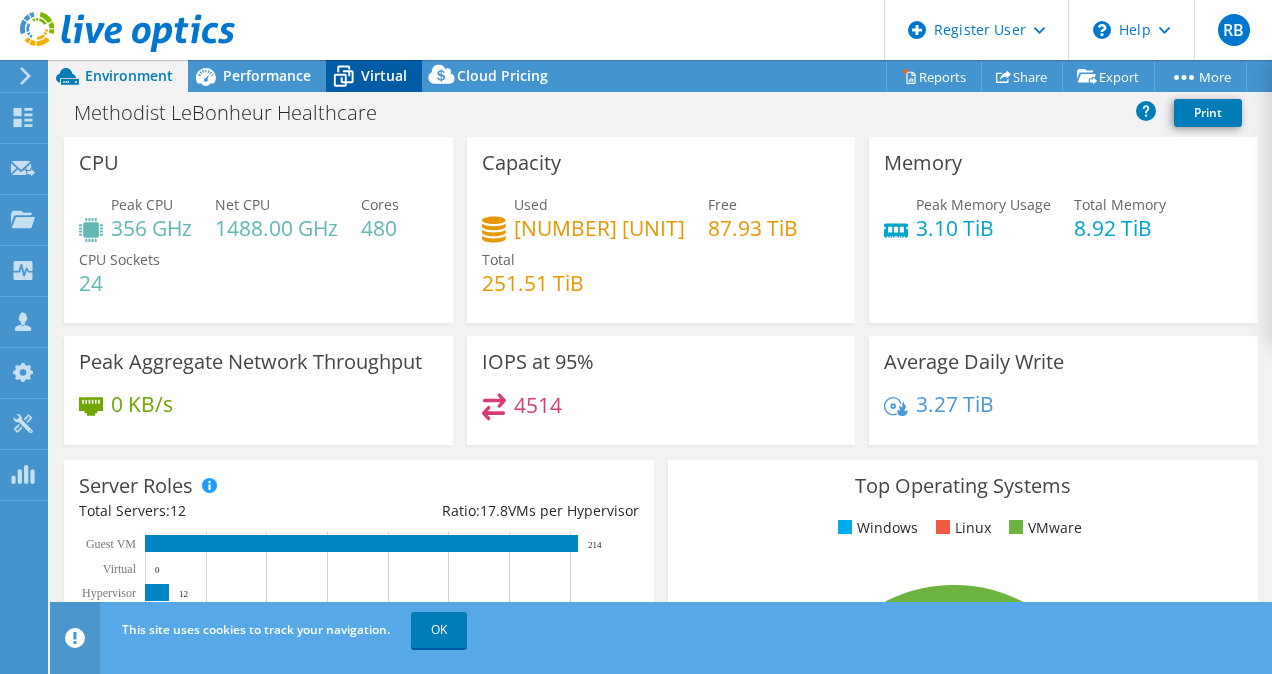 click on "Virtual" at bounding box center (384, 75) 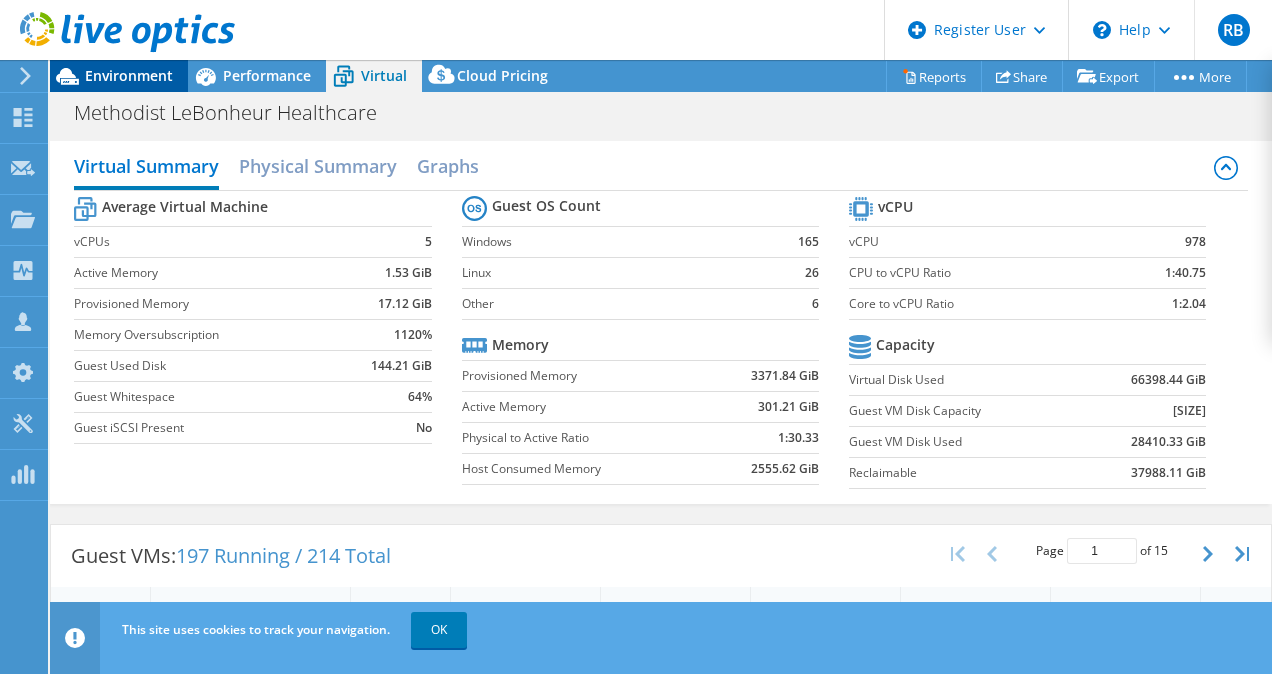 click on "Environment" at bounding box center (129, 75) 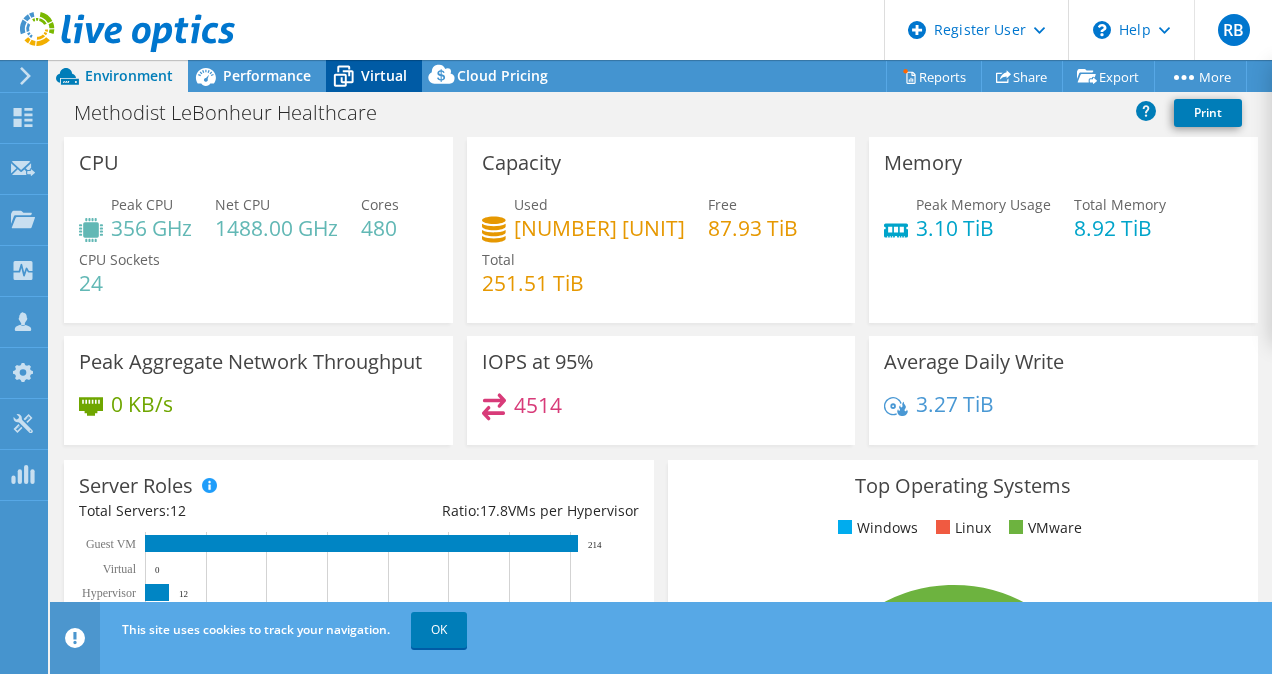 click on "Virtual" at bounding box center (384, 75) 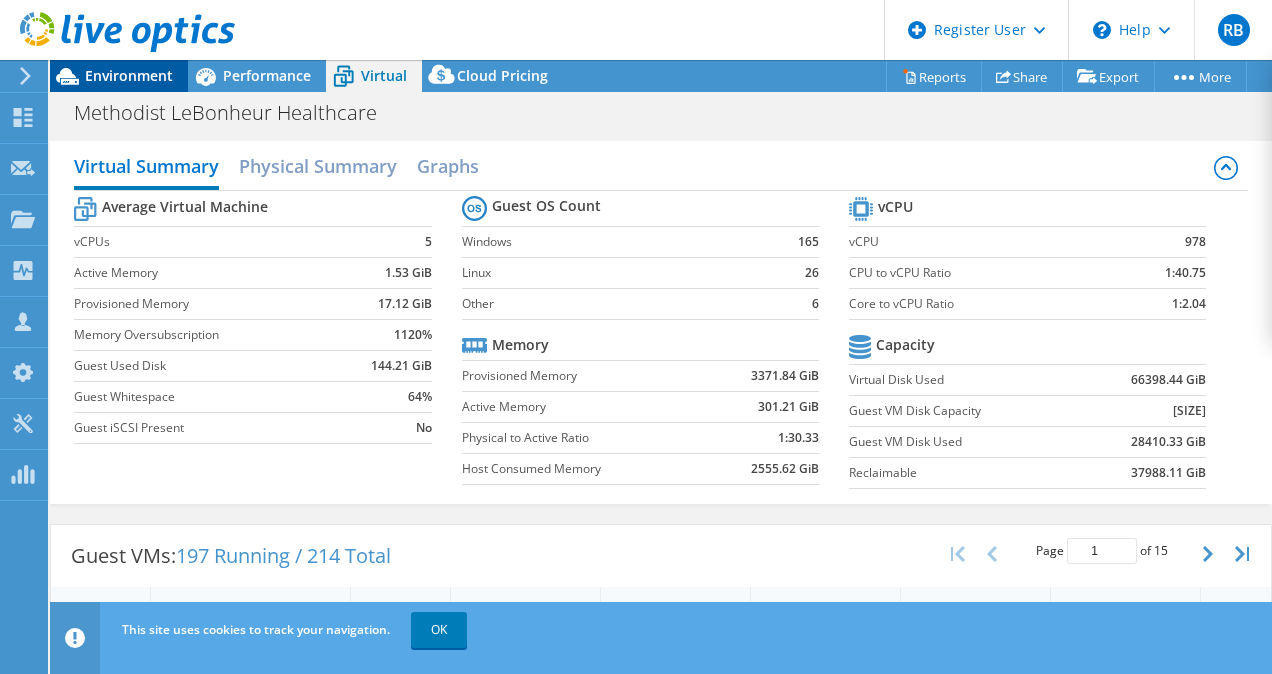 click on "Environment" at bounding box center [119, 76] 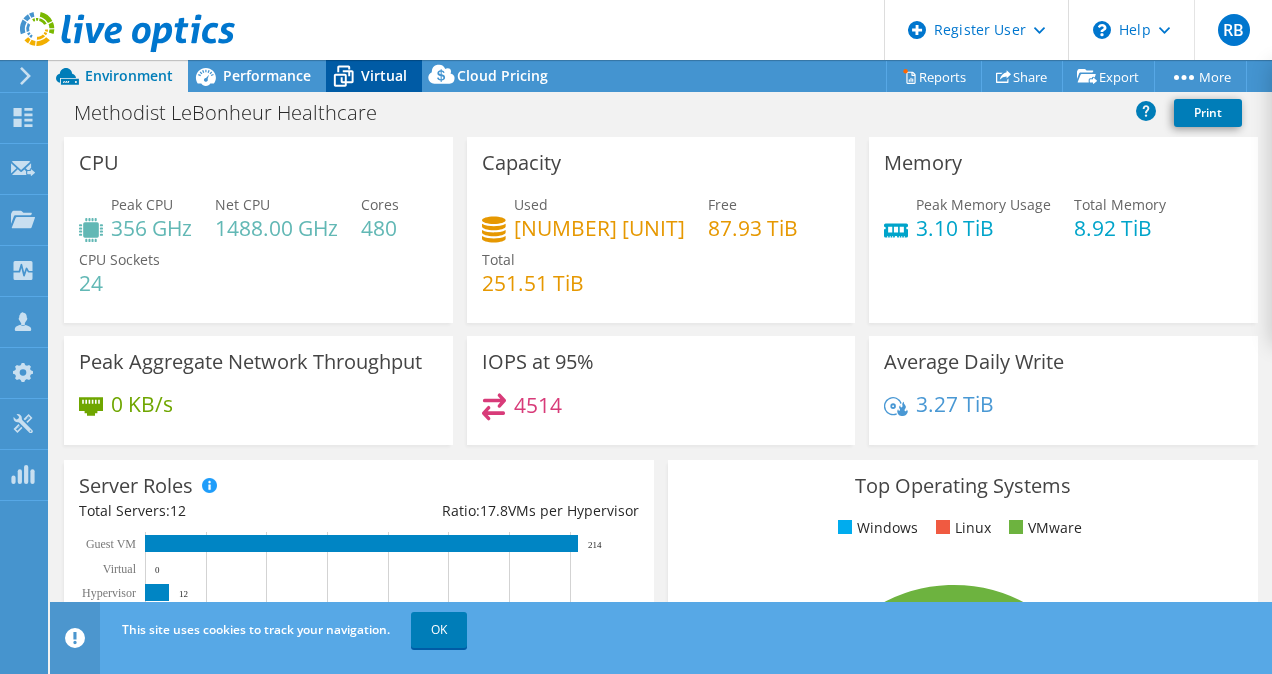 click on "Virtual" at bounding box center [384, 75] 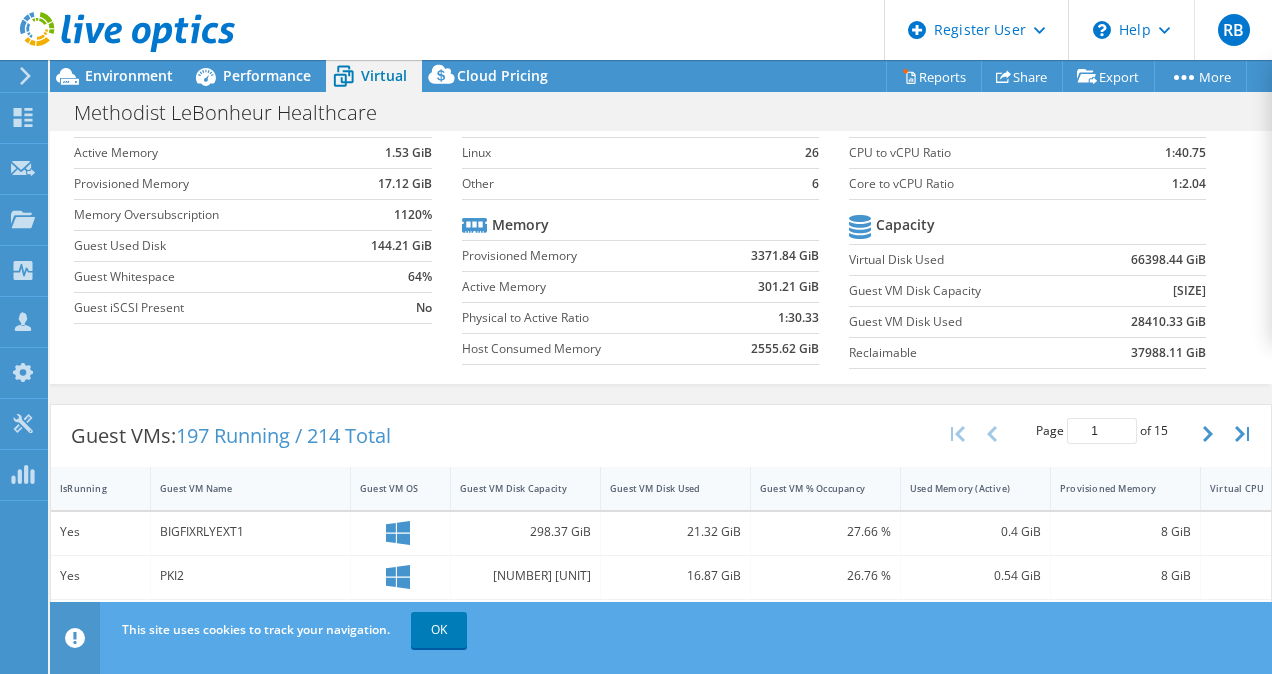 scroll, scrollTop: 155, scrollLeft: 0, axis: vertical 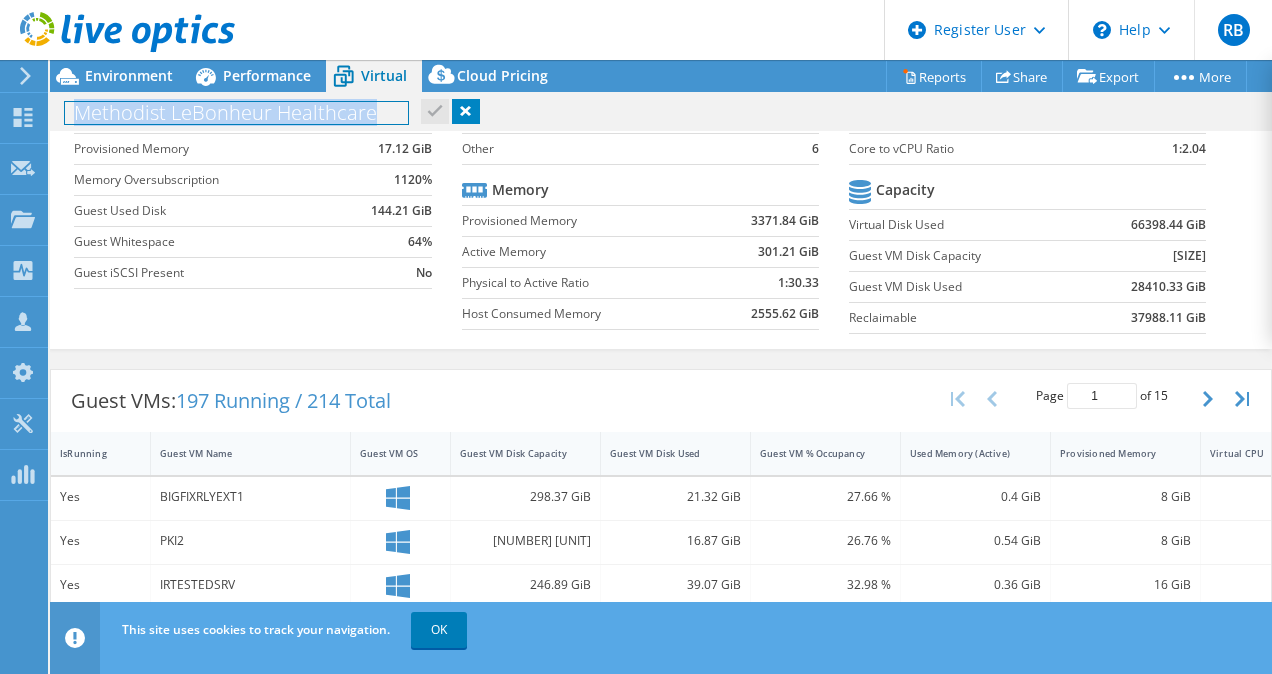 drag, startPoint x: 374, startPoint y: 111, endPoint x: 74, endPoint y: 110, distance: 300.00168 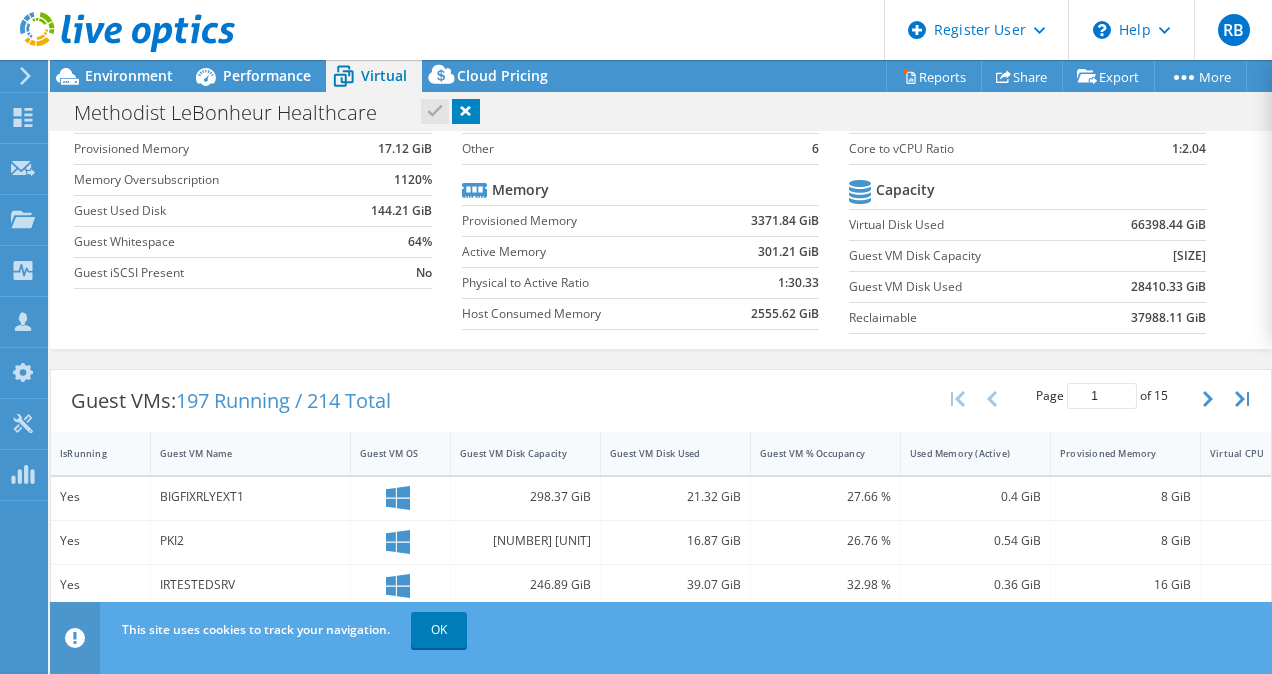 click on "Guest VMs: 197 Running / 214 Total Page 1 of 15 5 rows 10 rows 20 rows 25 rows 50 rows 100 rows IsRunning Guest VM Name Guest VM OS Guest VM Disk Capacity Guest VM Disk Used Guest VM % Occupancy Used Memory (Active) Provisioned Memory Virtual CPU Platform Yes BIGFIXRLYEXT1 298.37 GiB 21.32 GiB 27.66 % 0.4 GiB 8 GiB 4 VMware Yes PKI2 197.39 GiB 16.87 GiB 26.76 % 0.54 GiB 8 GiB 4 VMware Yes IRTESTEDSRV 246.89 GiB 39.07 GiB 32.98 % 0.36 GiB 16 GiB 8 VMware Yes CTXELEKTA1 147.89 GiB 25.99 GiB 36.7 % 0.43 GiB 32 GiB 4 VMware Yes MOLECNFINP 697.33 GiB 60.74 GiB 28.88 % 0.76 GiB 16 GiB 6 VMware Yes CTXCLIN38 246.89 GiB 25.83 GiB 34.37 % 0.39 GiB 32 GiB 8 VMware Yes VOCERAEDGEAPP3 15.89 GiB 7.86 GiB 5.62 % 0.56 GiB 24 GiB 4 VMware Yes PAMCPM1 147.89 GiB 91.06 GiB 60.71 % 2.85 GiB 16 GiB 16 VMware Yes CTXABACUS32 246.89 GiB 22.39 GiB 29.2 % 0.31 GiB 8 GiB 4 VMware Yes OTPTBGW3 699.38 GiB 354.51 GiB 50.64 % 9.42 GiB 64 GiB 16 VMware Yes CAPSCHTXPRESS4 297.87 GiB 92.22 GiB 32.45 % 1.32 GiB 8 GiB 4 VMware Yes 8 8" at bounding box center (661, 754) 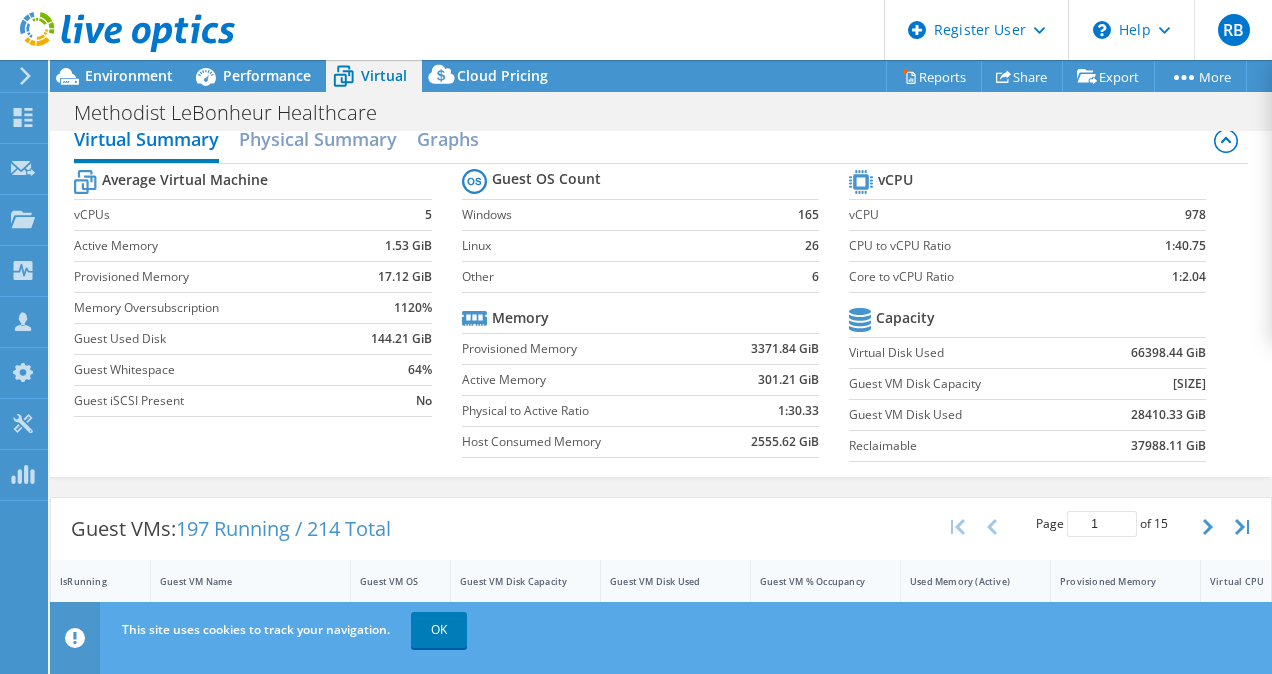 scroll, scrollTop: 0, scrollLeft: 0, axis: both 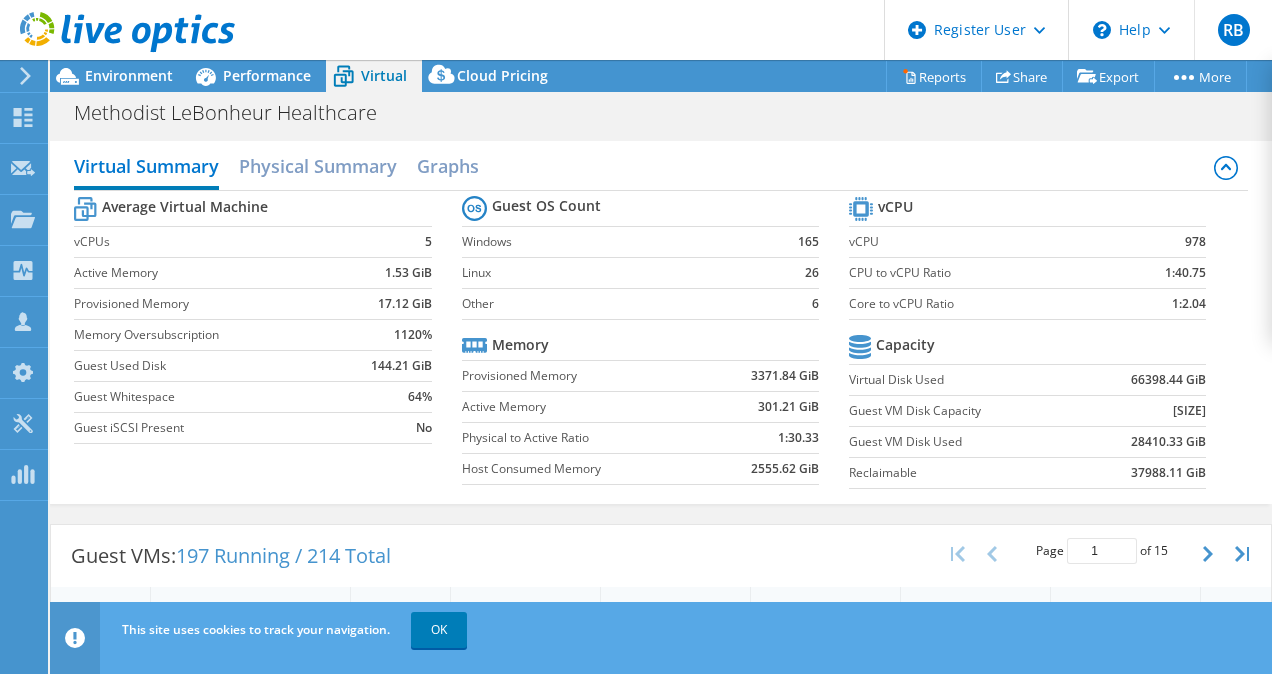 click on "[SIZE]" at bounding box center [1143, 410] 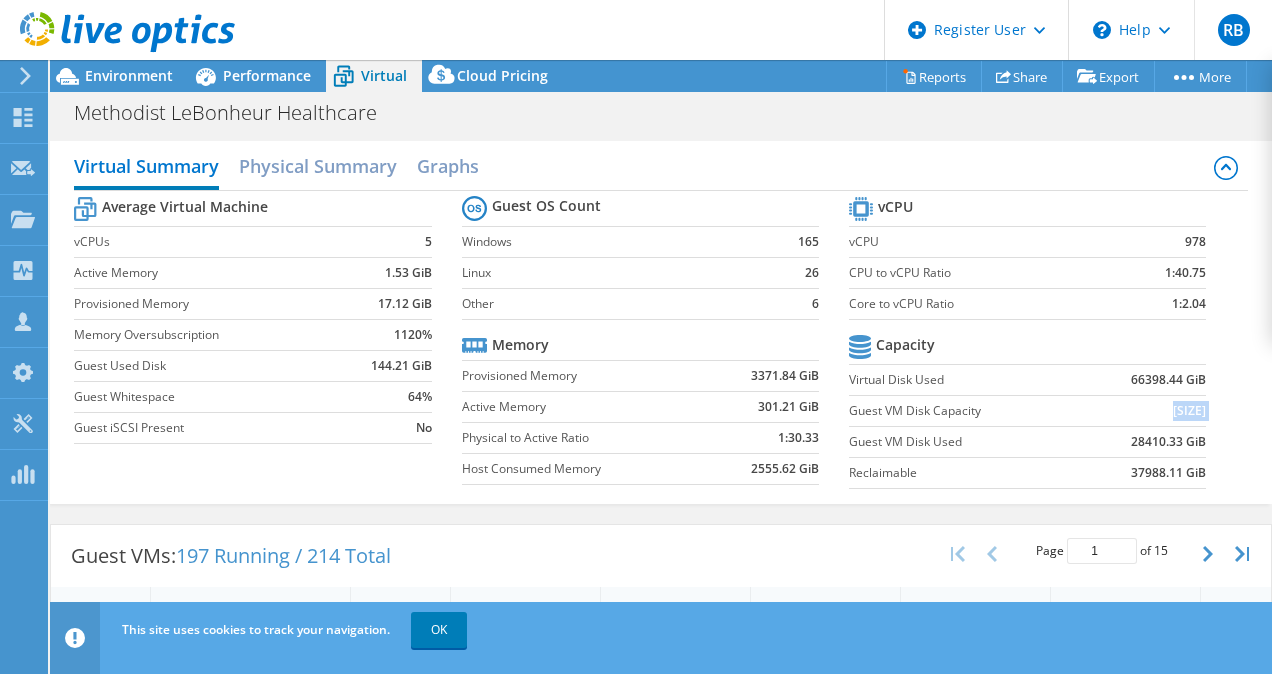 click on "[SIZE]" at bounding box center [1143, 410] 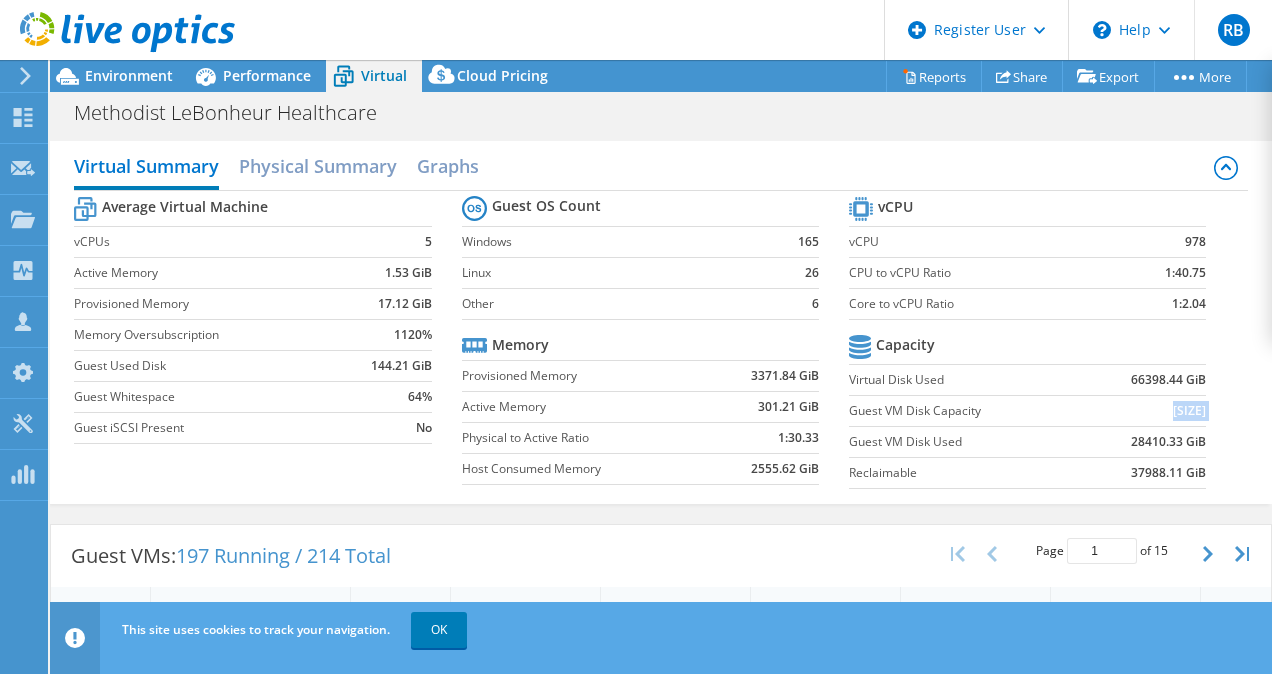drag, startPoint x: 1112, startPoint y: 409, endPoint x: 1130, endPoint y: 417, distance: 19.697716 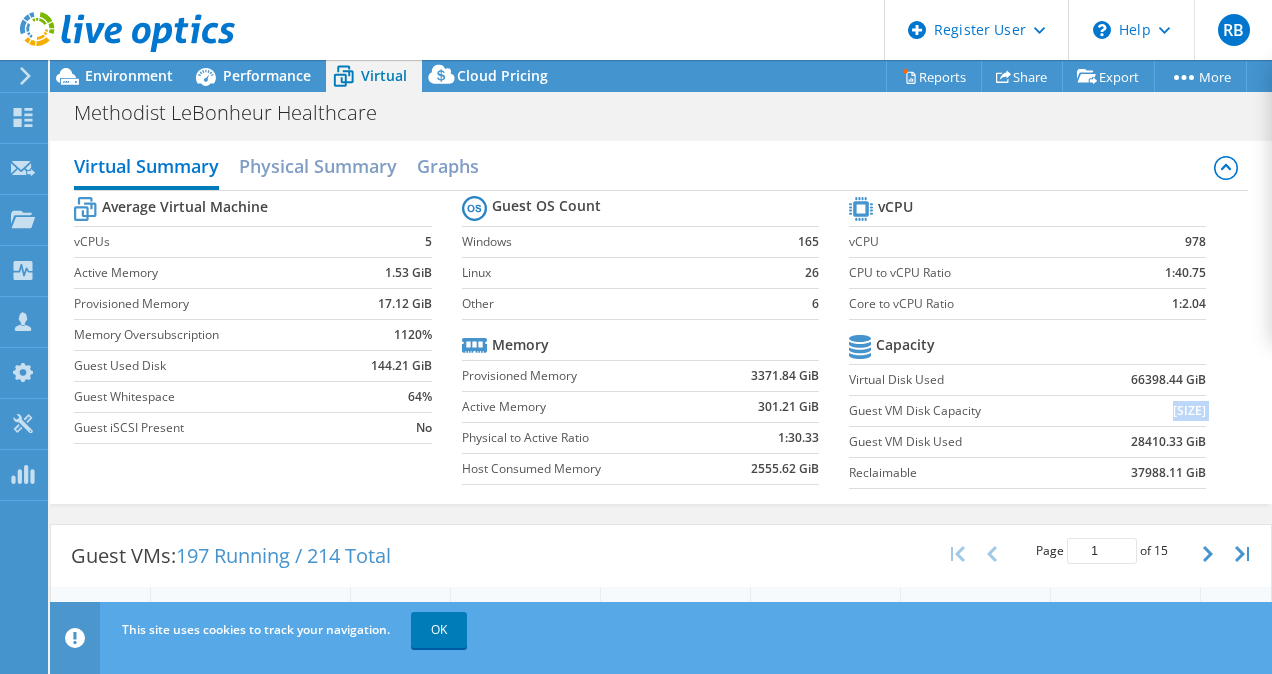 click on "[SIZE]" at bounding box center [1189, 411] 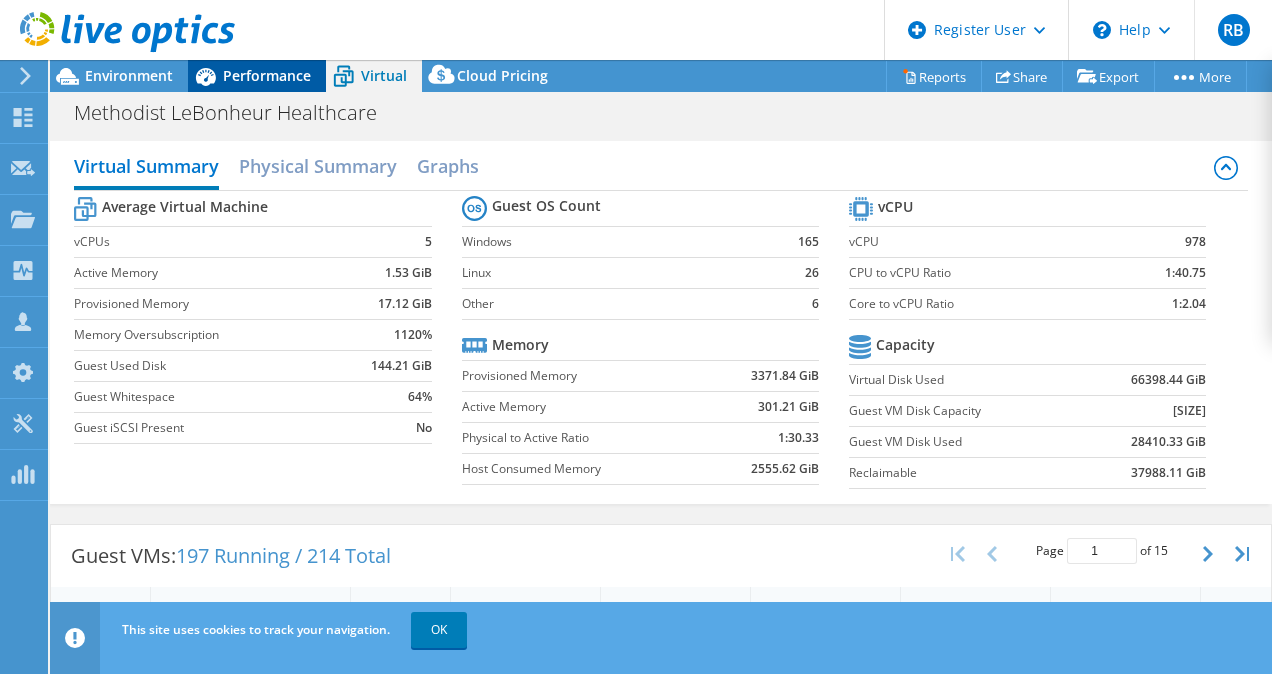 click on "Performance" at bounding box center [267, 75] 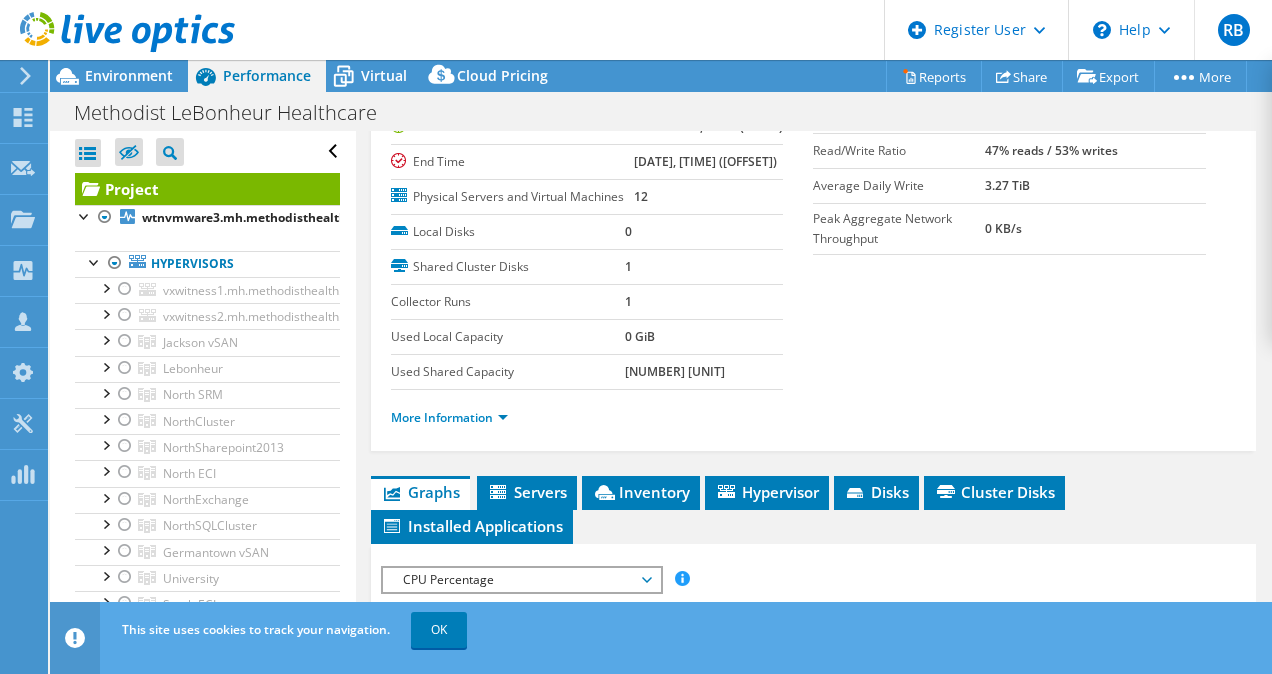 scroll, scrollTop: 198, scrollLeft: 0, axis: vertical 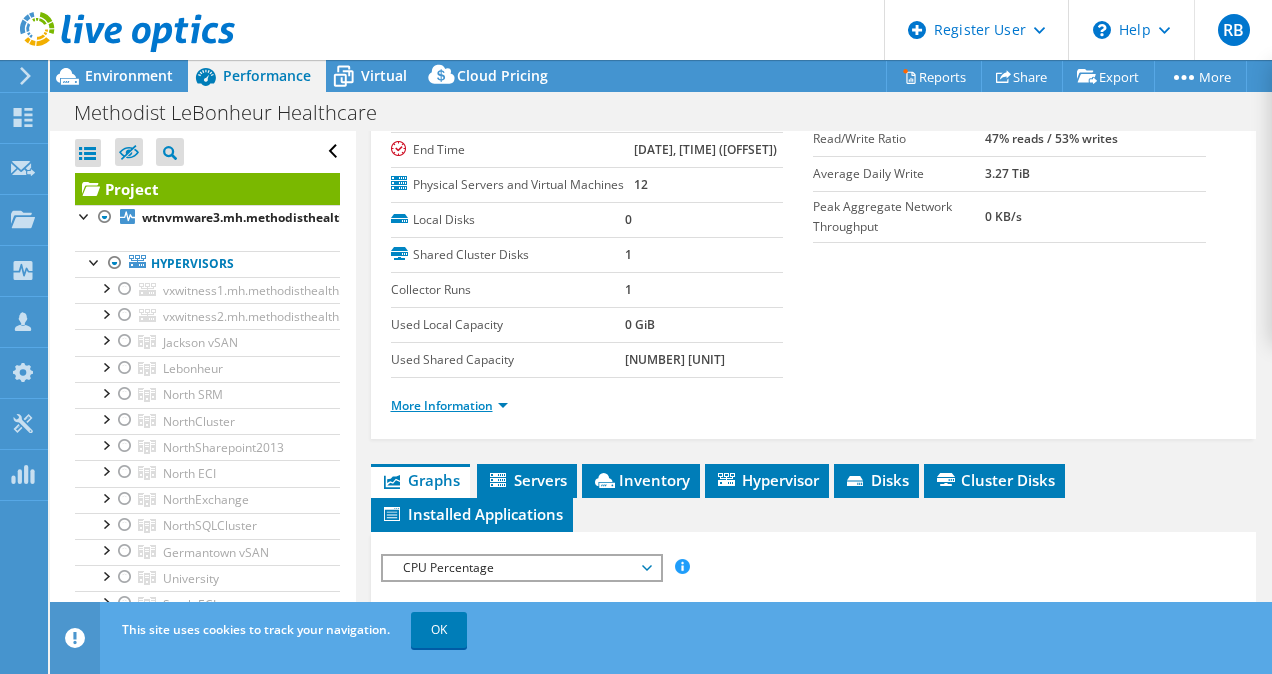 click on "More Information" at bounding box center (449, 405) 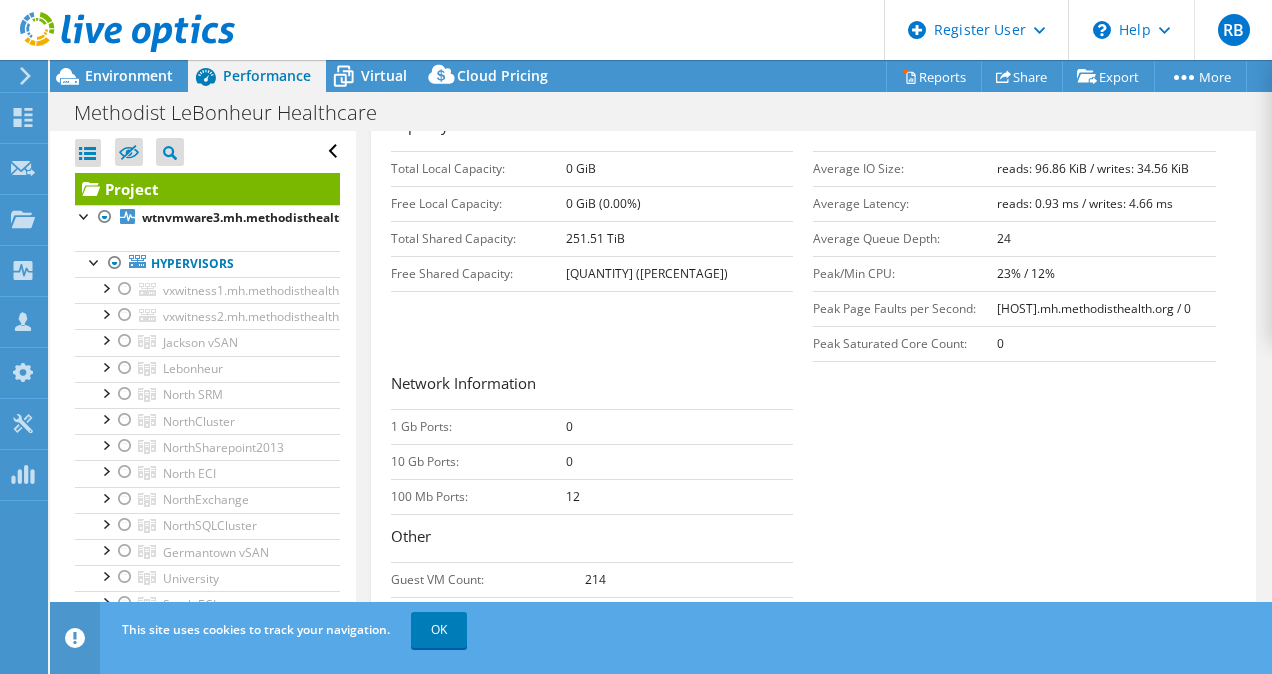 scroll, scrollTop: 524, scrollLeft: 0, axis: vertical 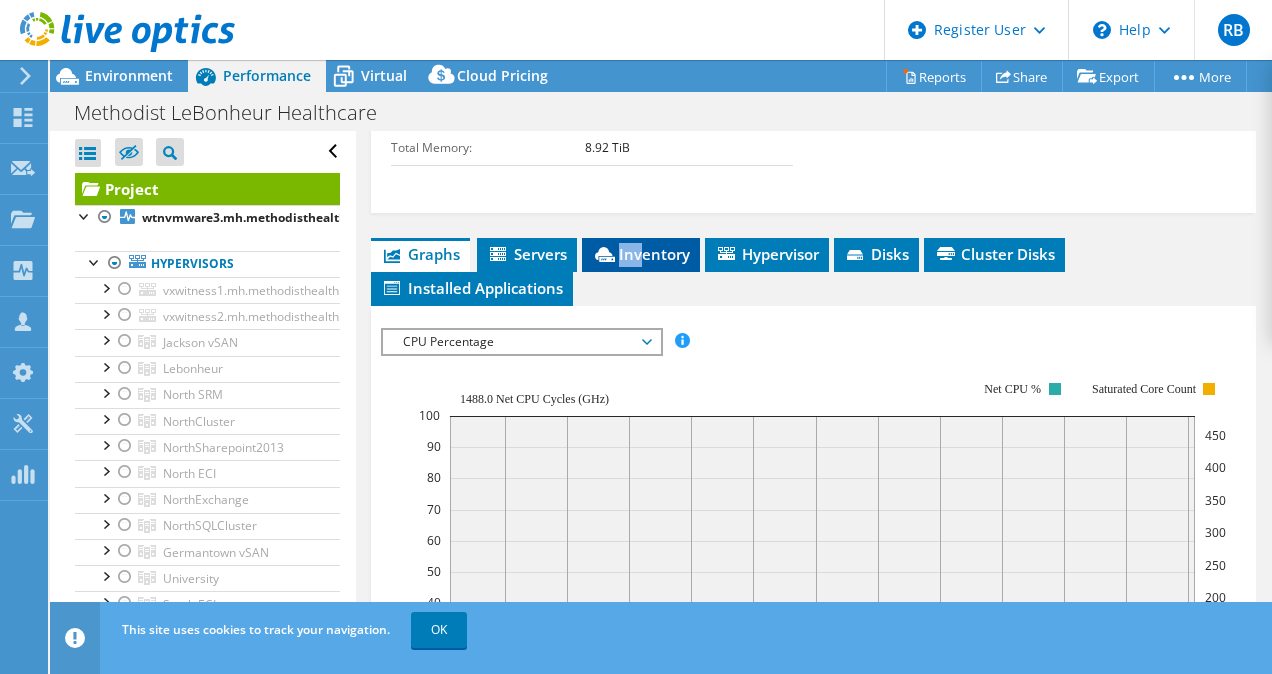 drag, startPoint x: 642, startPoint y: 289, endPoint x: 638, endPoint y: 318, distance: 29.274563 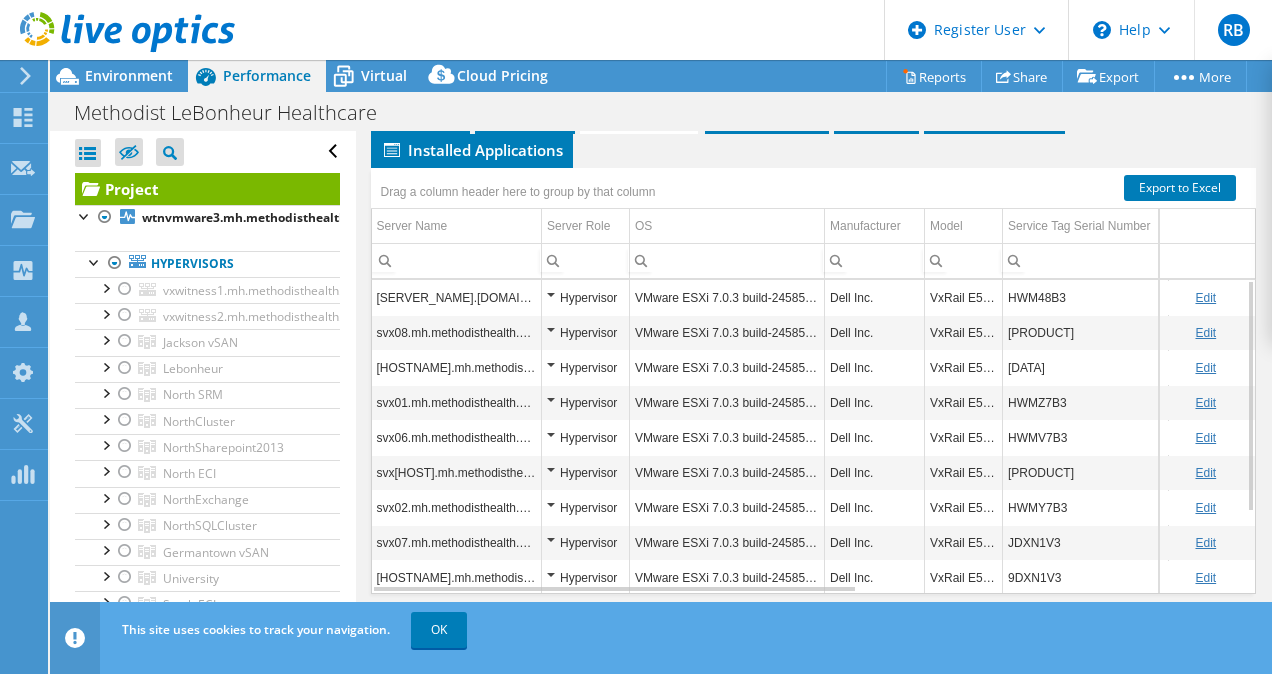 scroll, scrollTop: 1177, scrollLeft: 0, axis: vertical 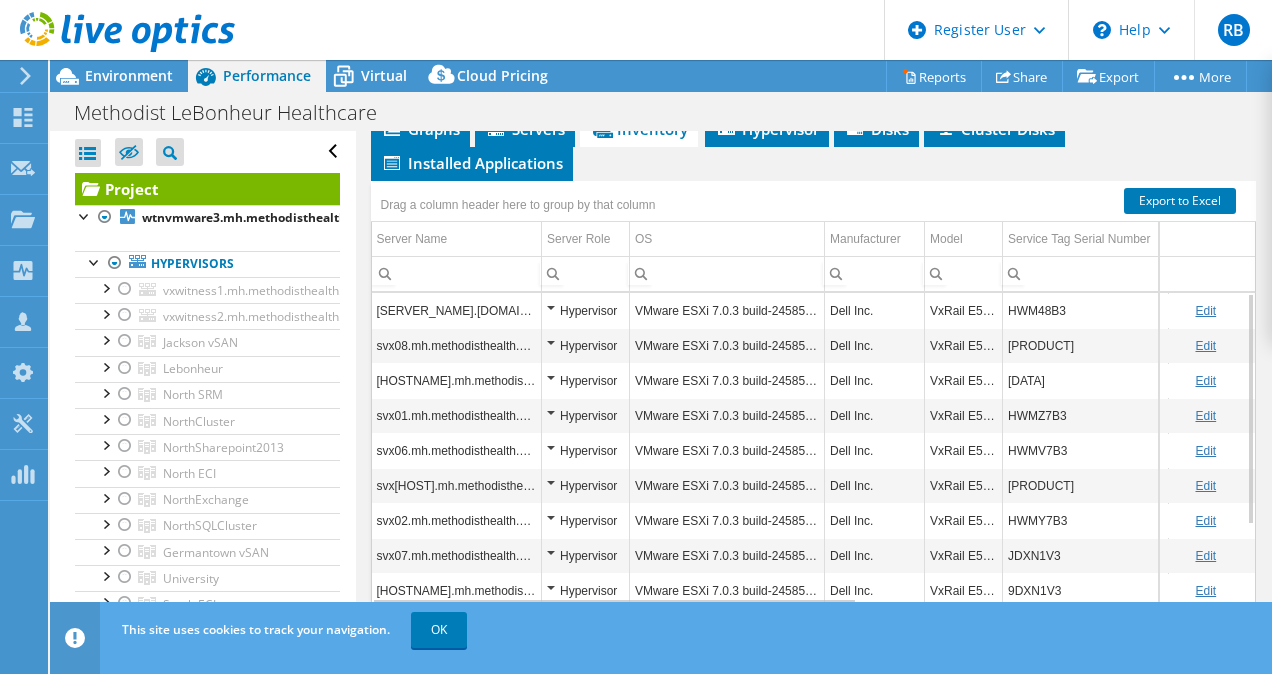 click on "Dell Inc." at bounding box center [875, 310] 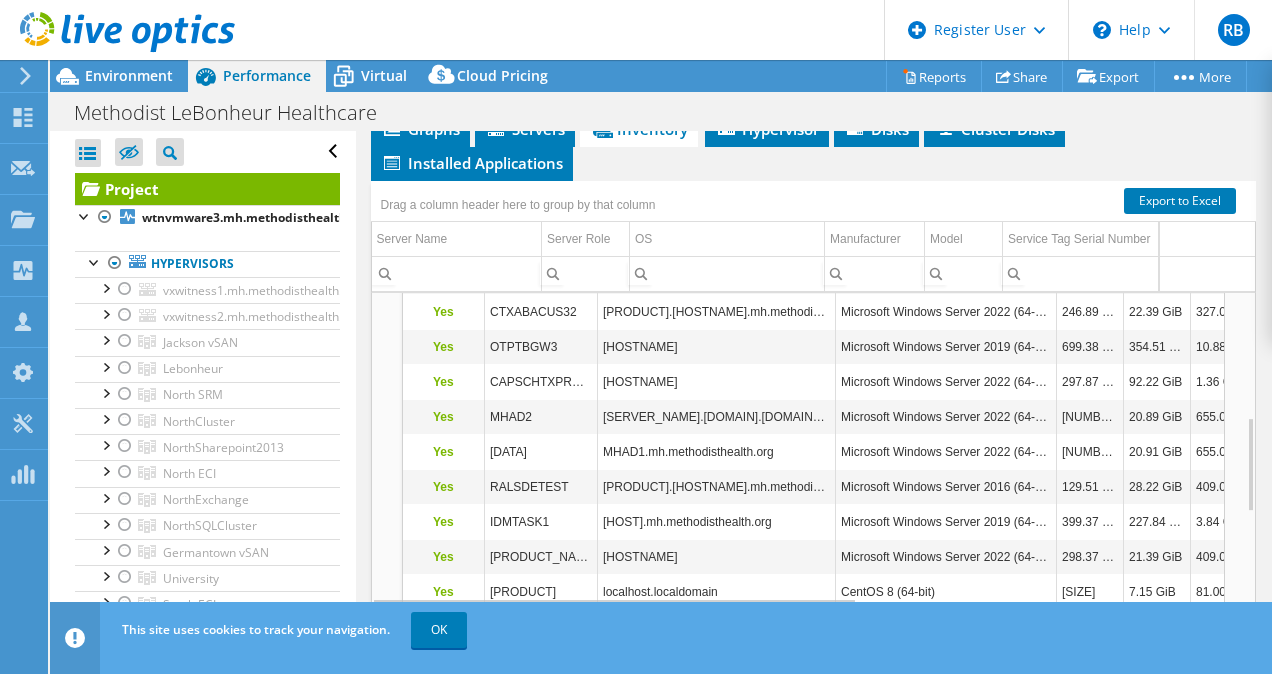 scroll, scrollTop: 725, scrollLeft: 0, axis: vertical 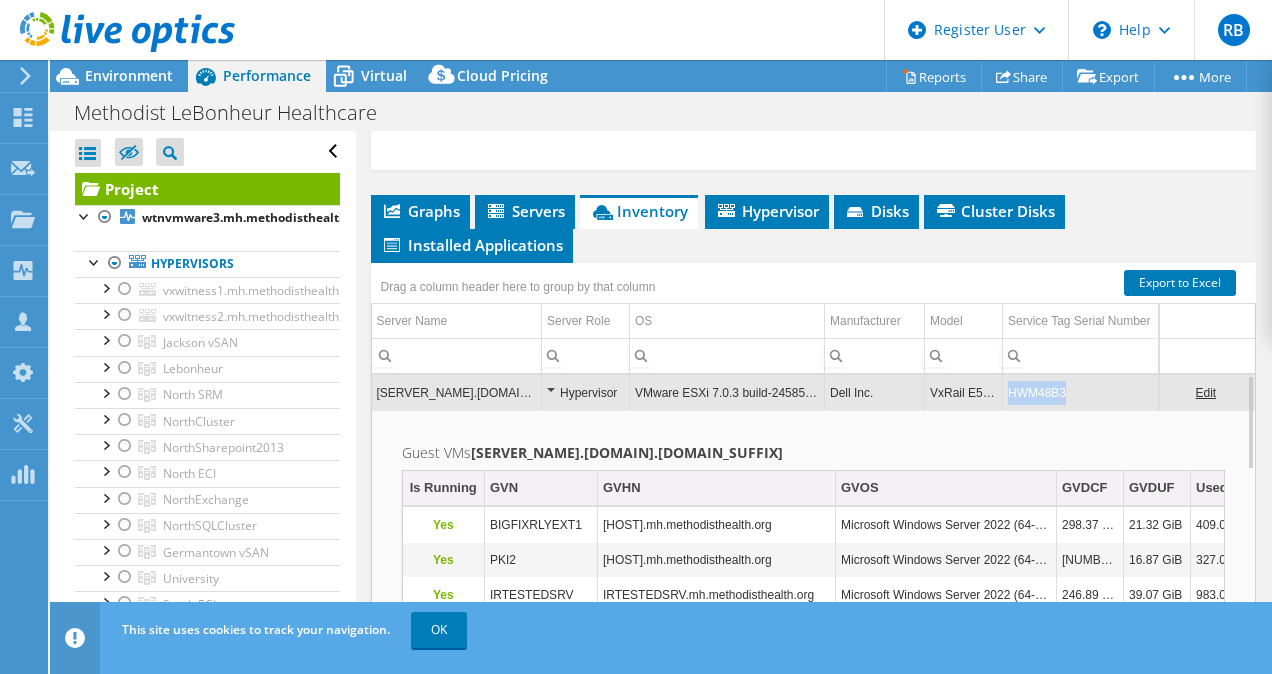 drag, startPoint x: 1086, startPoint y: 442, endPoint x: 1008, endPoint y: 441, distance: 78.00641 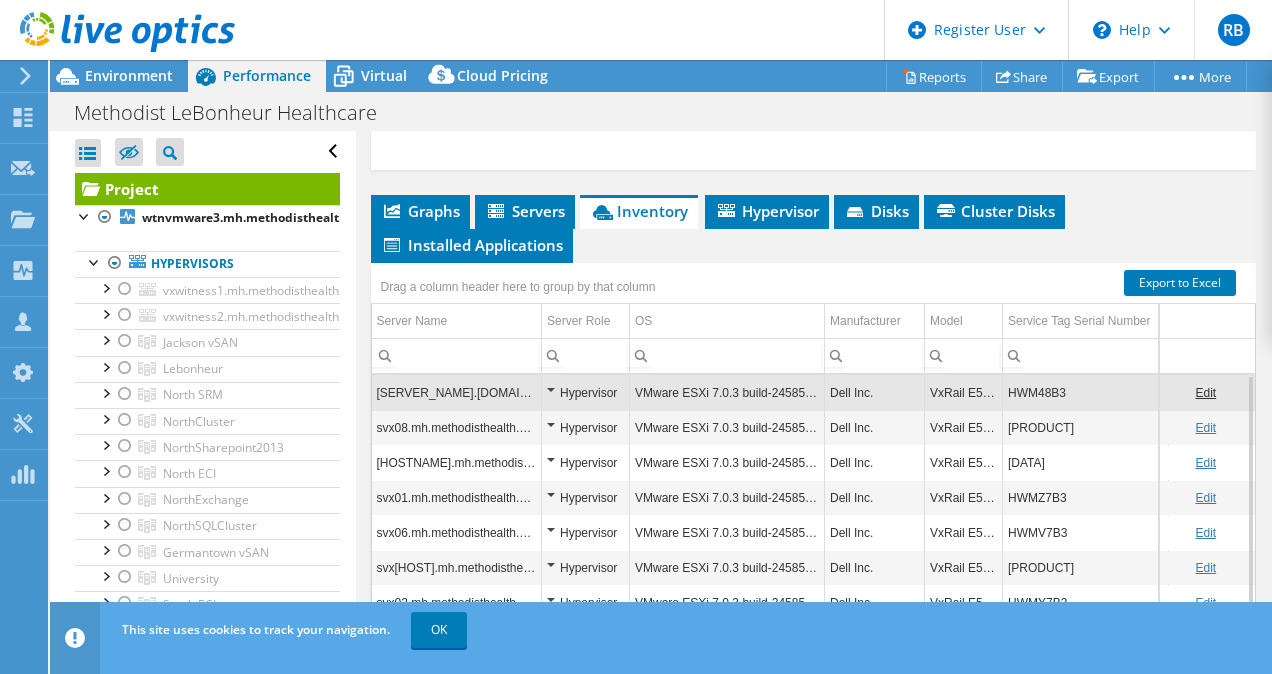 click on "HWM48B3" at bounding box center (1086, 392) 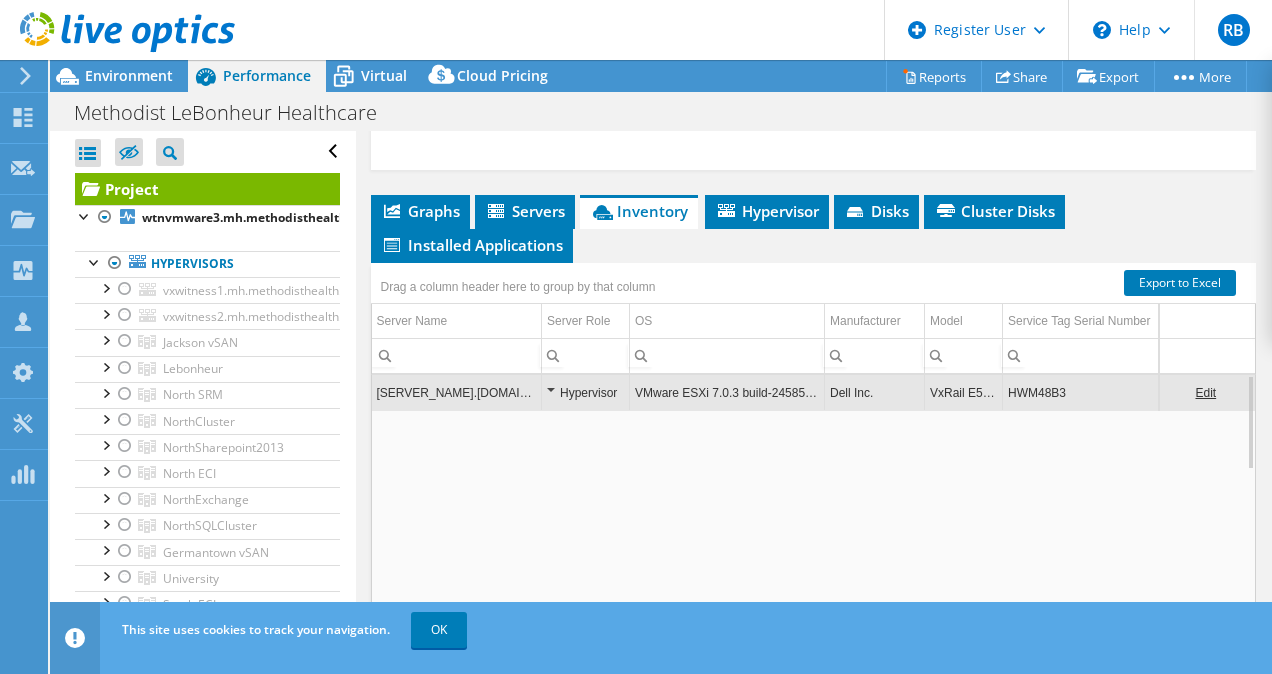 click on "HWM48B3" at bounding box center (1086, 392) 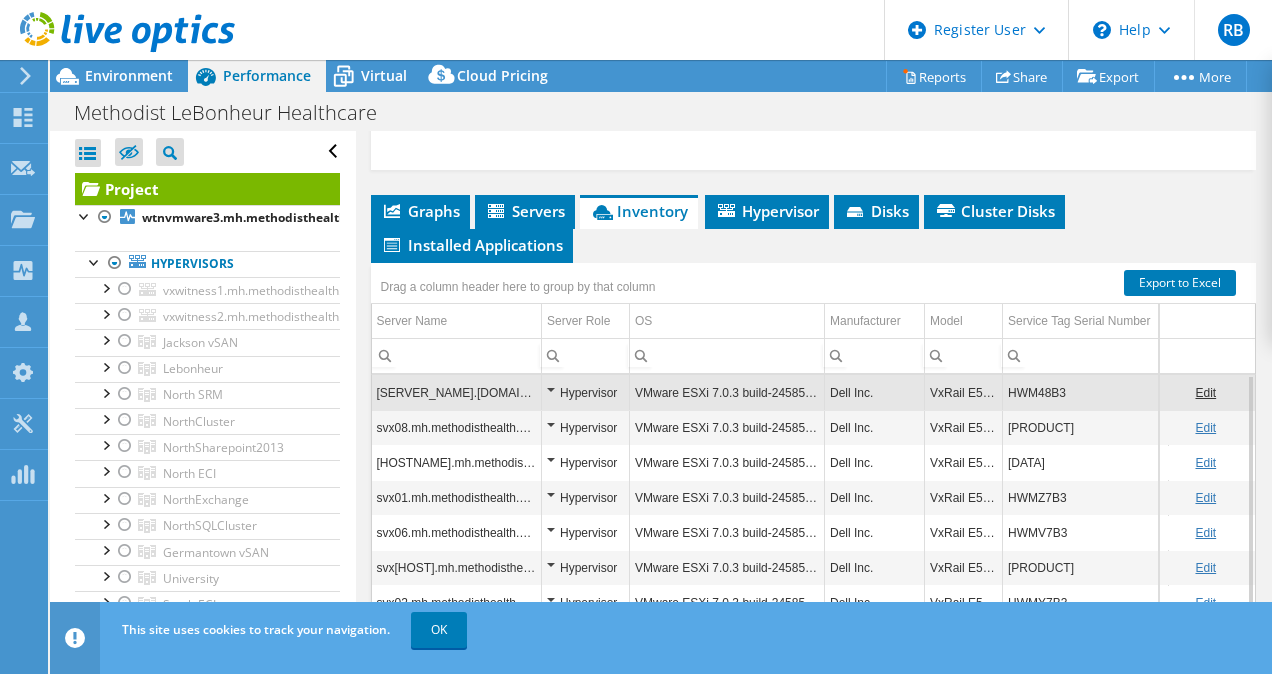 click on "HWM48B3" at bounding box center [1086, 392] 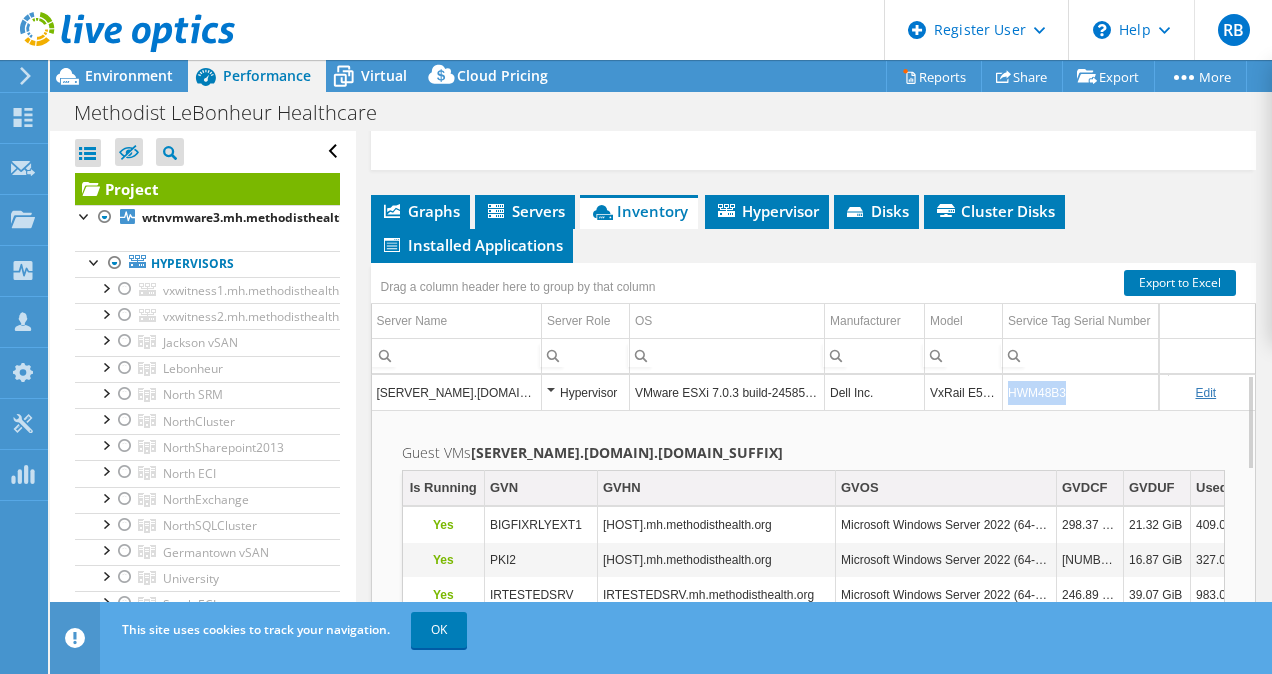 click on "[SERVER_NAME].[DOMAIN].[DOMAIN_SUFFIX] [PRODUCT_NAME] [VERSION] [BUILD] [MANUFACTURER] [MODEL] [CPU_TYPE] [CPU_SPEED] [SOCKETS] [CORES] [THREADS] [TOTAL_CAPACITY] [METRIC]" at bounding box center [1150, 392] 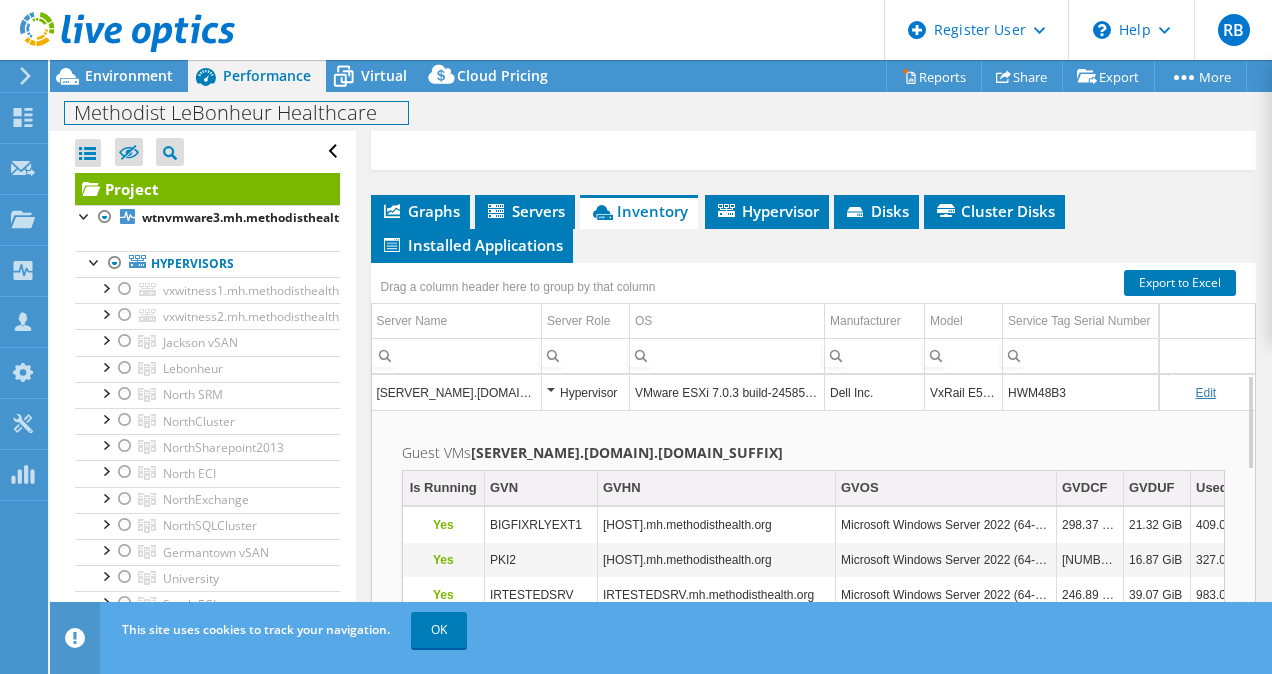 click on "Methodist LeBonheur Healthcare" at bounding box center (236, 113) 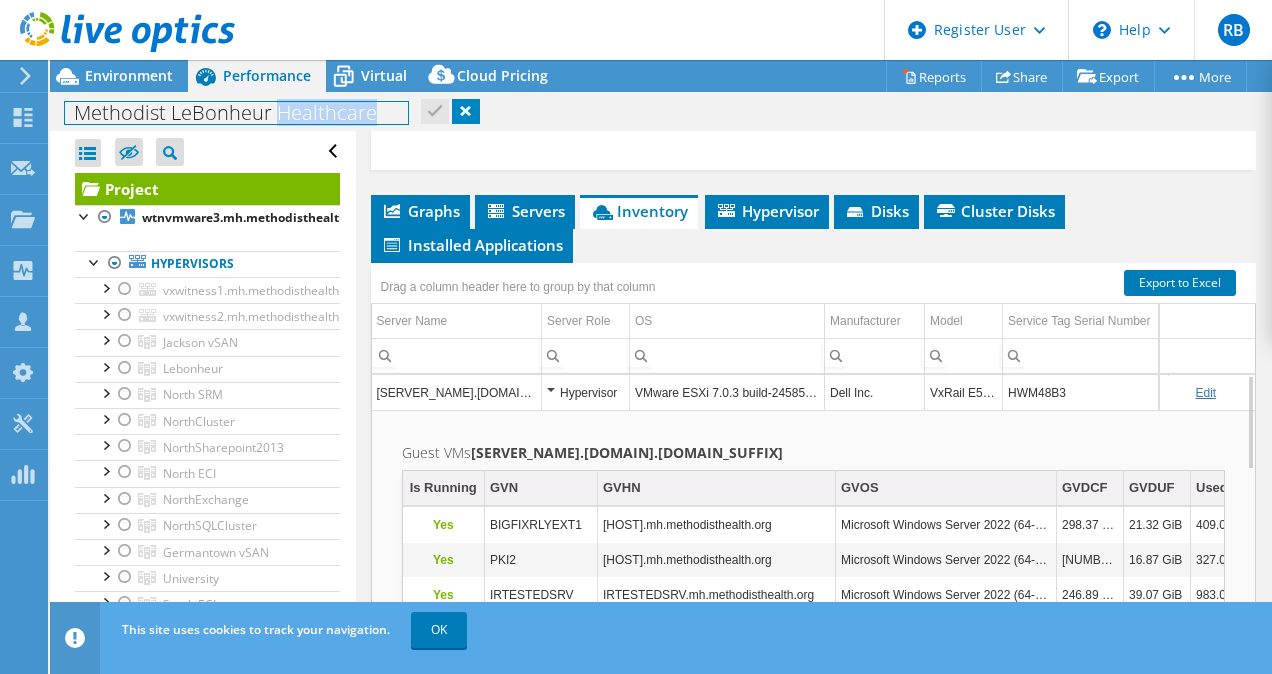 click on "Methodist LeBonheur Healthcare" at bounding box center (236, 113) 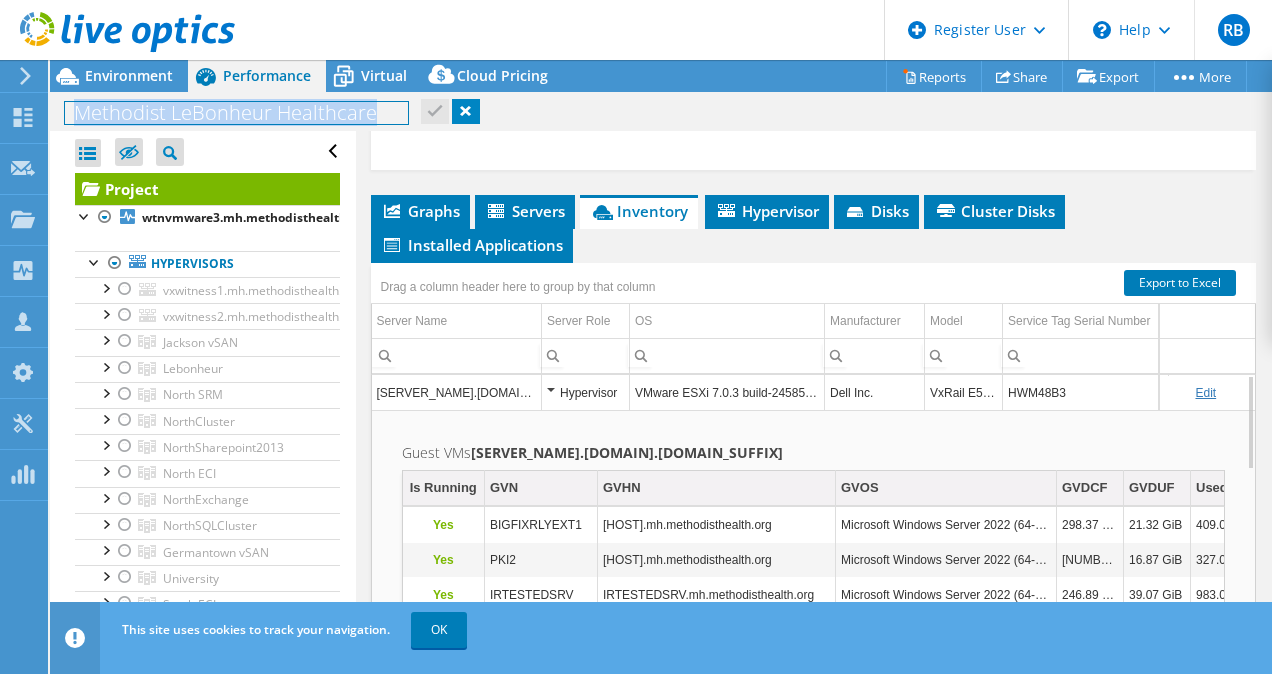 click on "Methodist LeBonheur Healthcare" at bounding box center (236, 113) 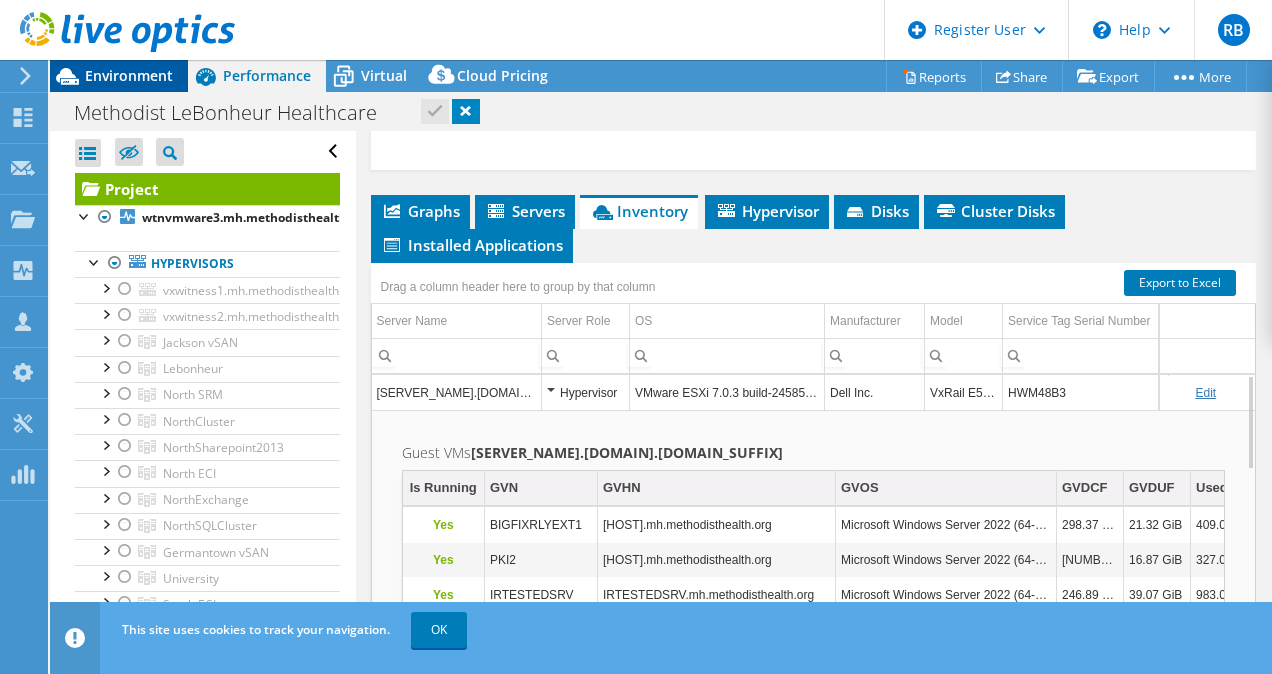 click on "Environment" at bounding box center [129, 75] 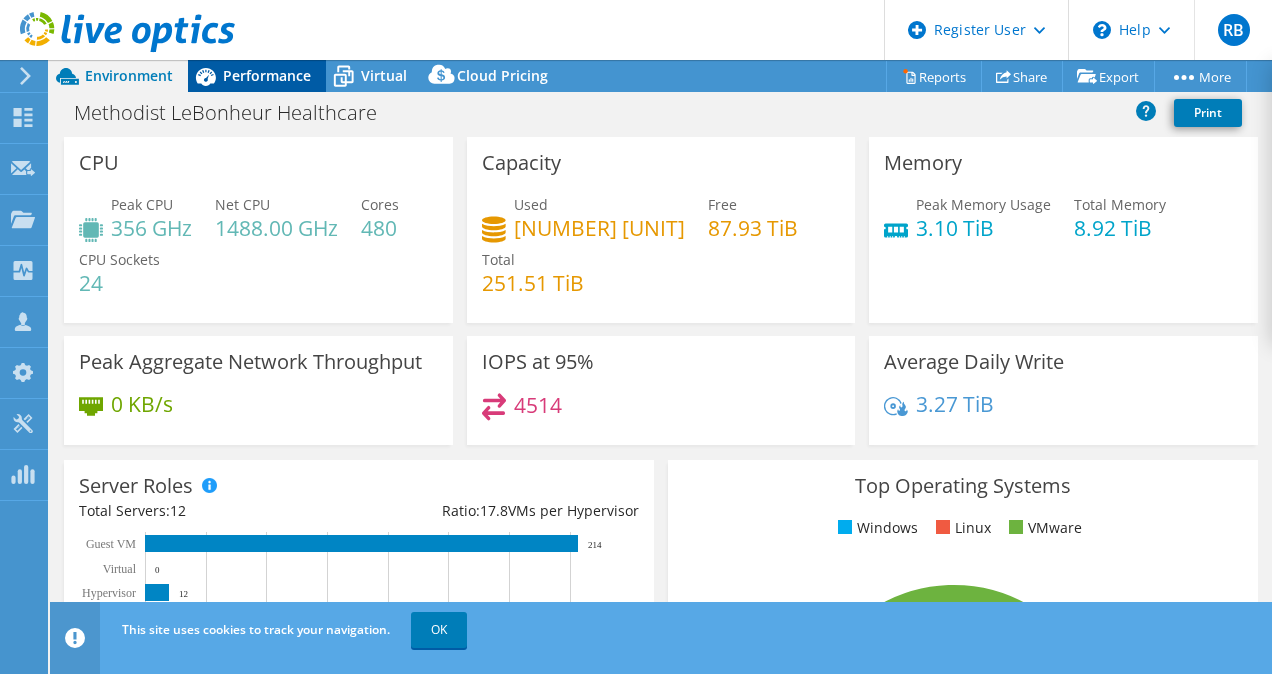 click on "Performance" at bounding box center [267, 75] 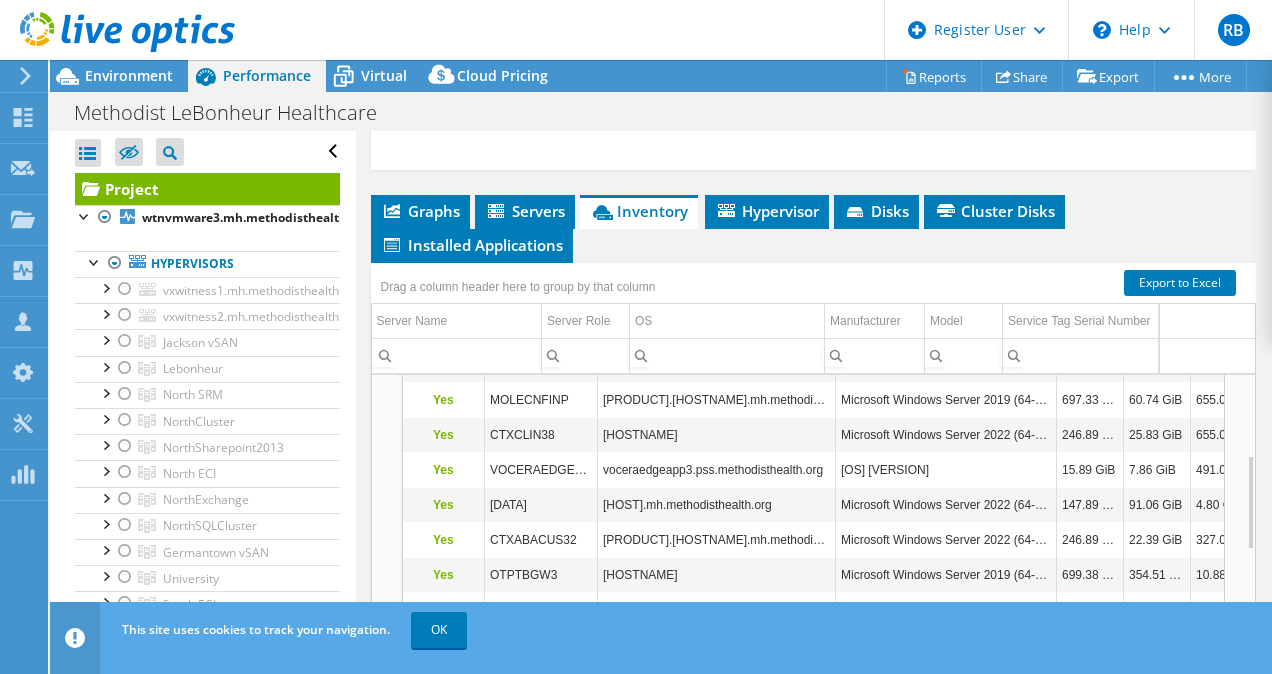 scroll, scrollTop: 0, scrollLeft: 0, axis: both 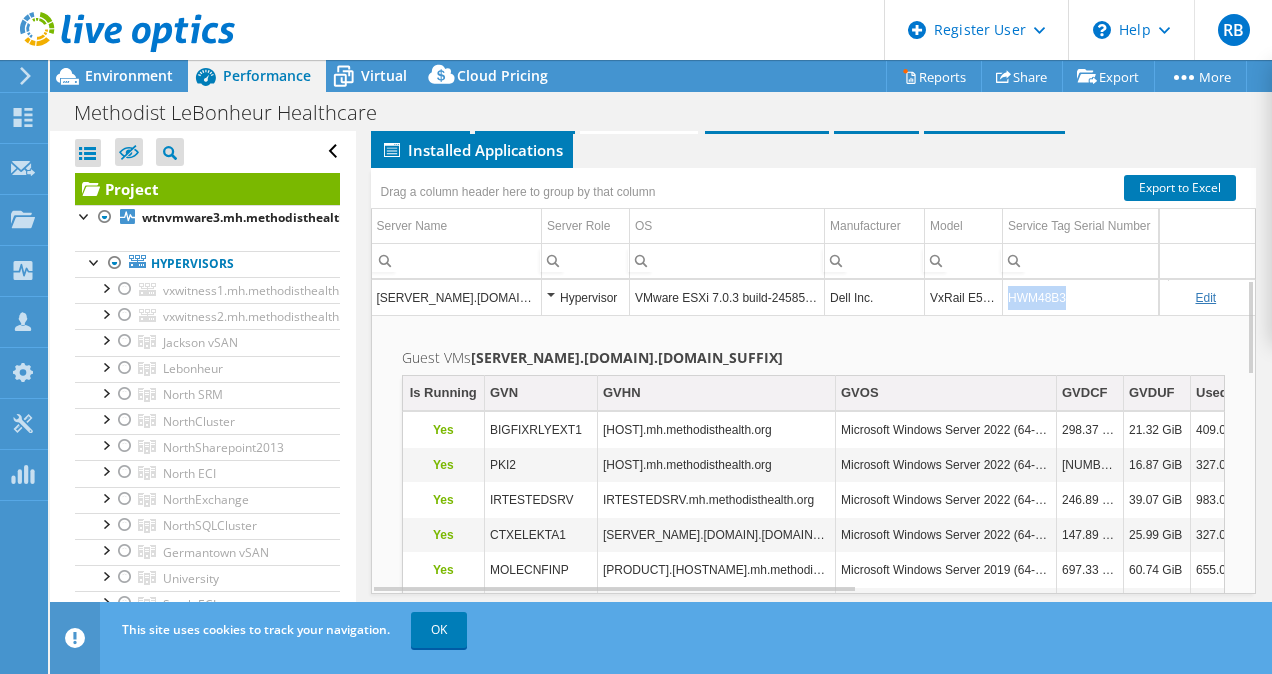 drag, startPoint x: 1067, startPoint y: 294, endPoint x: 1005, endPoint y: 295, distance: 62.008064 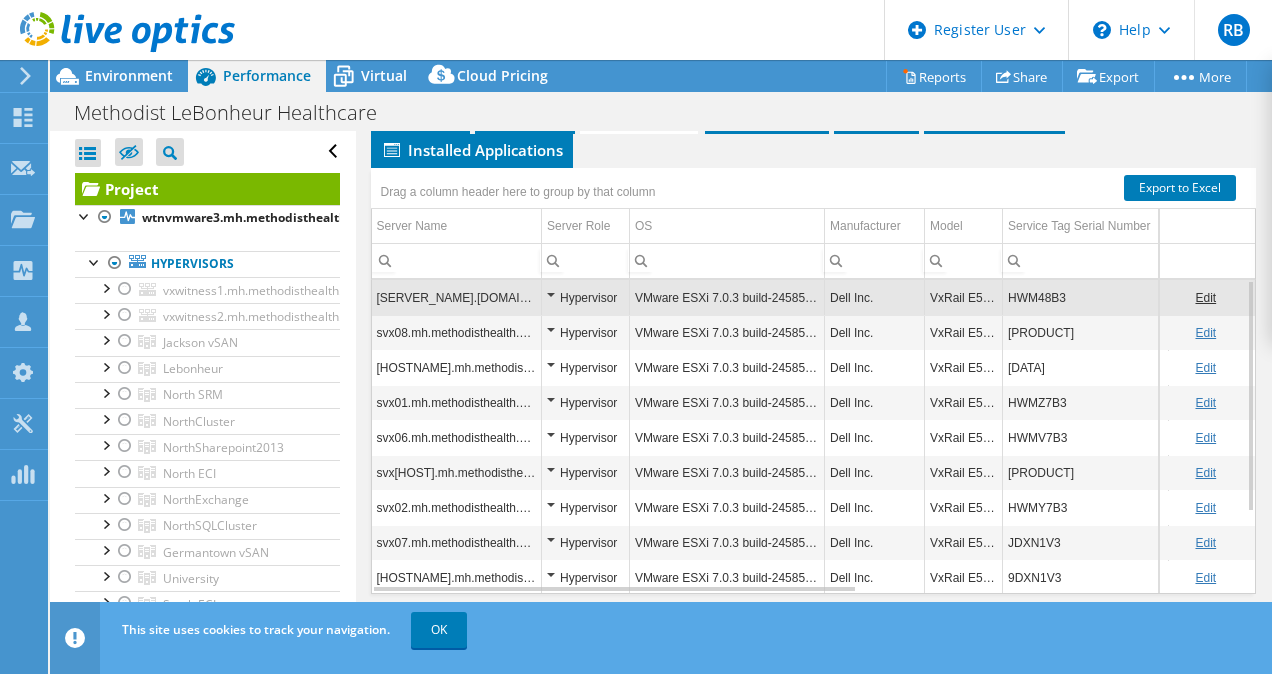 copy on "HWM48B3" 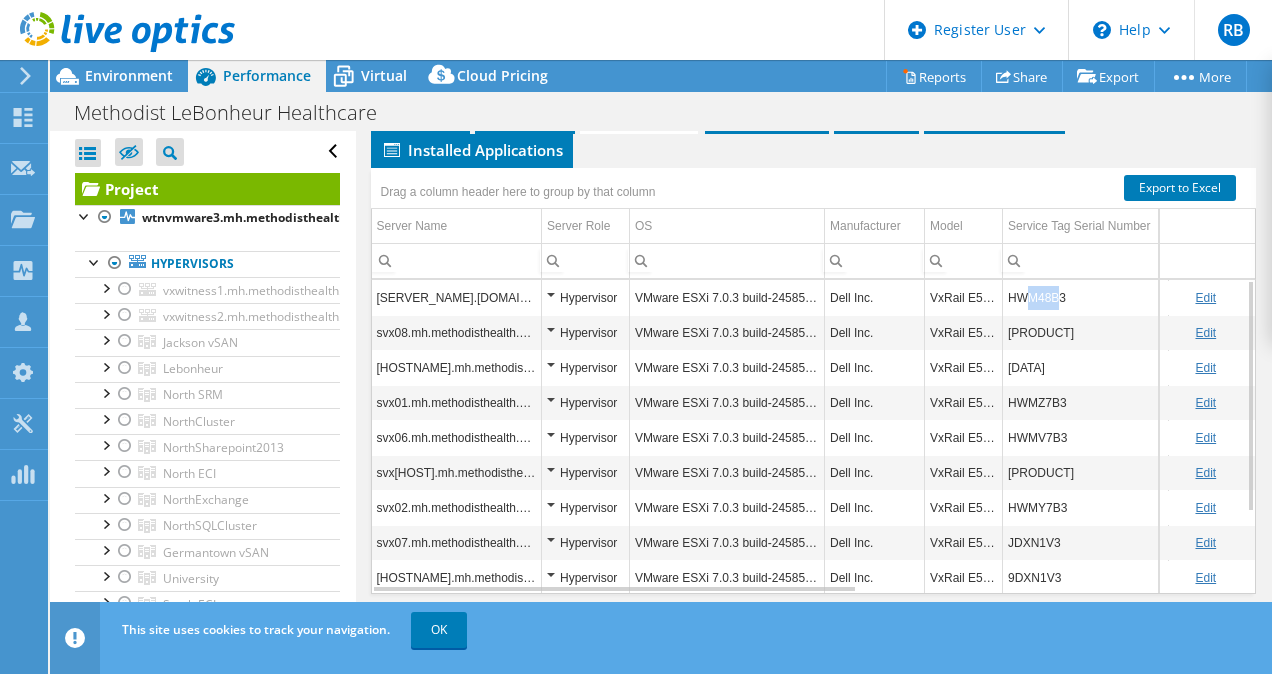 drag, startPoint x: 1060, startPoint y: 306, endPoint x: 1030, endPoint y: 304, distance: 30.066593 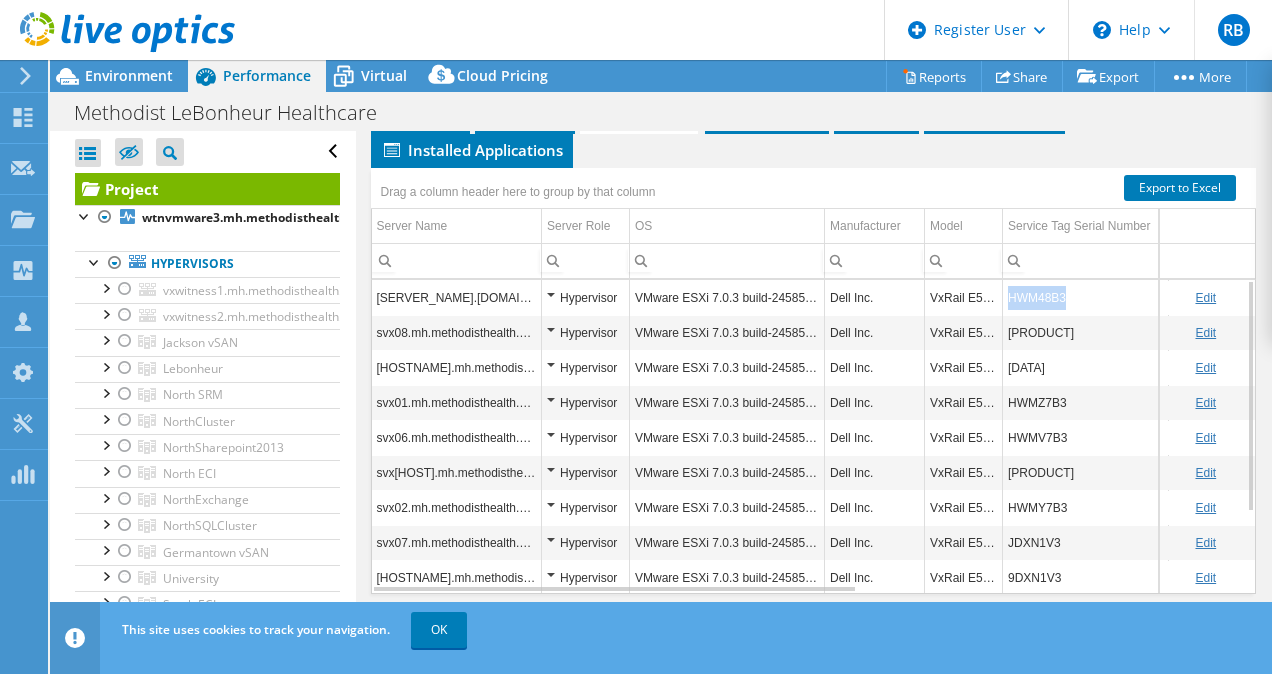 copy on "HWM48B3" 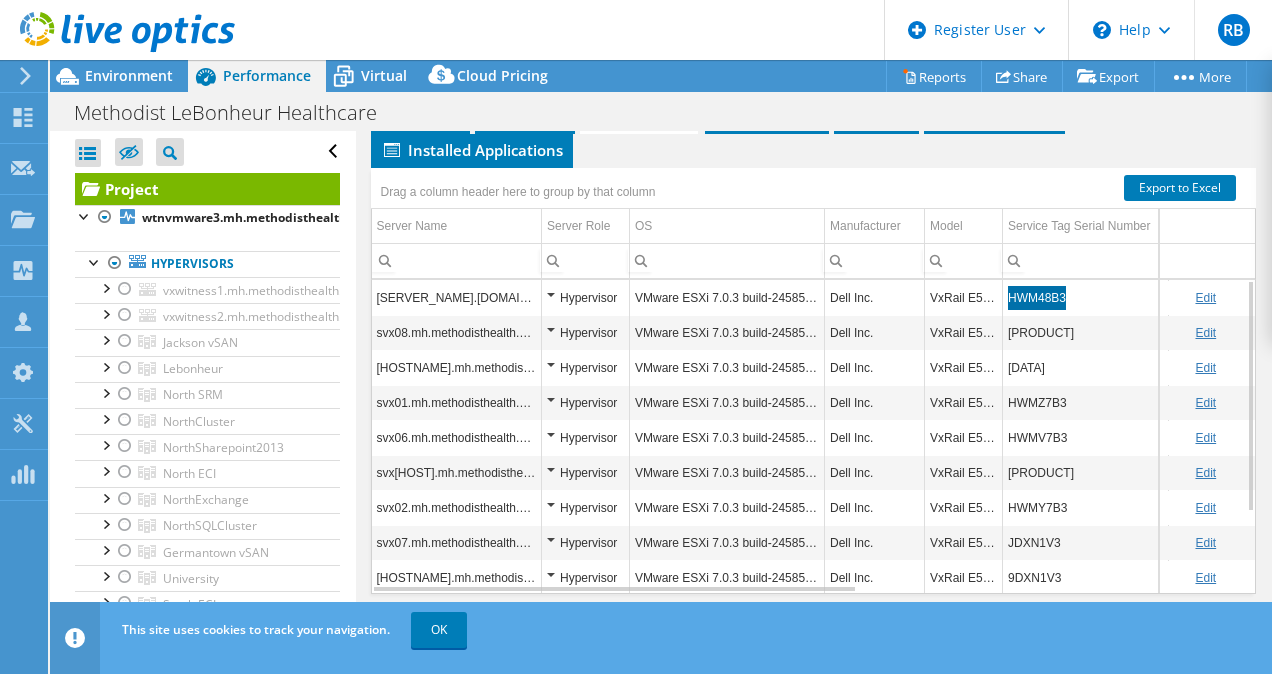 drag, startPoint x: 1030, startPoint y: 304, endPoint x: 1010, endPoint y: 297, distance: 21.189621 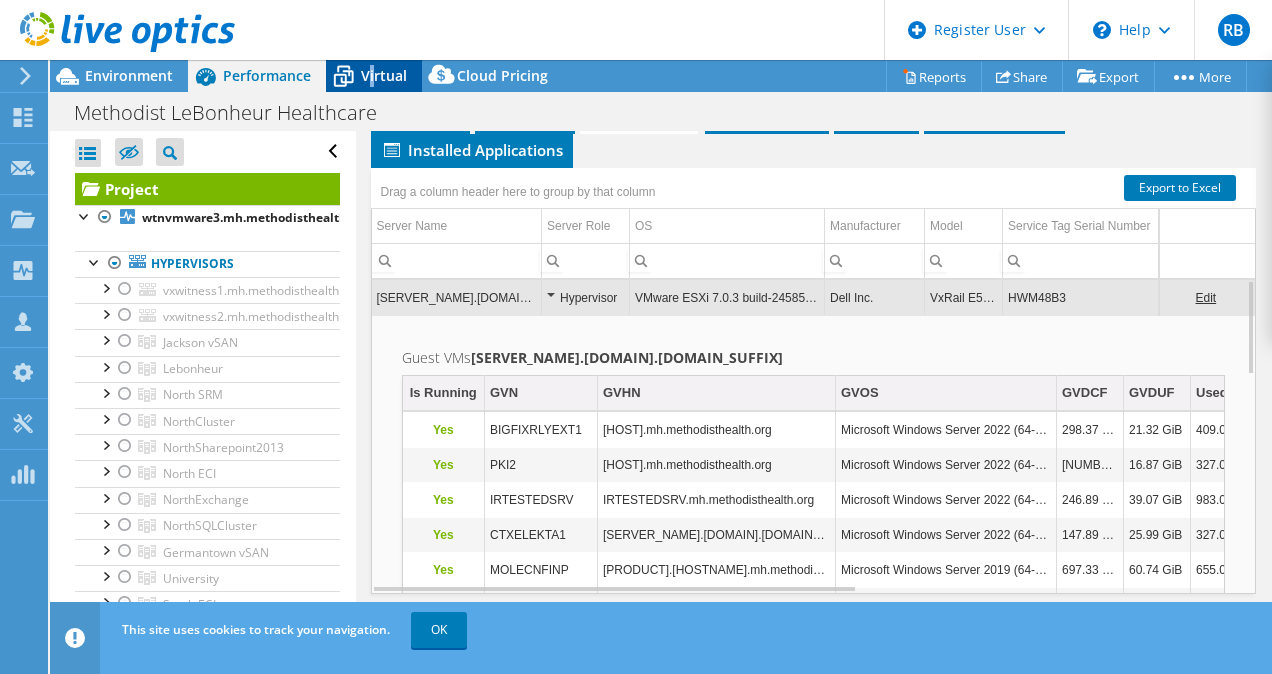 click on "Virtual" at bounding box center [374, 76] 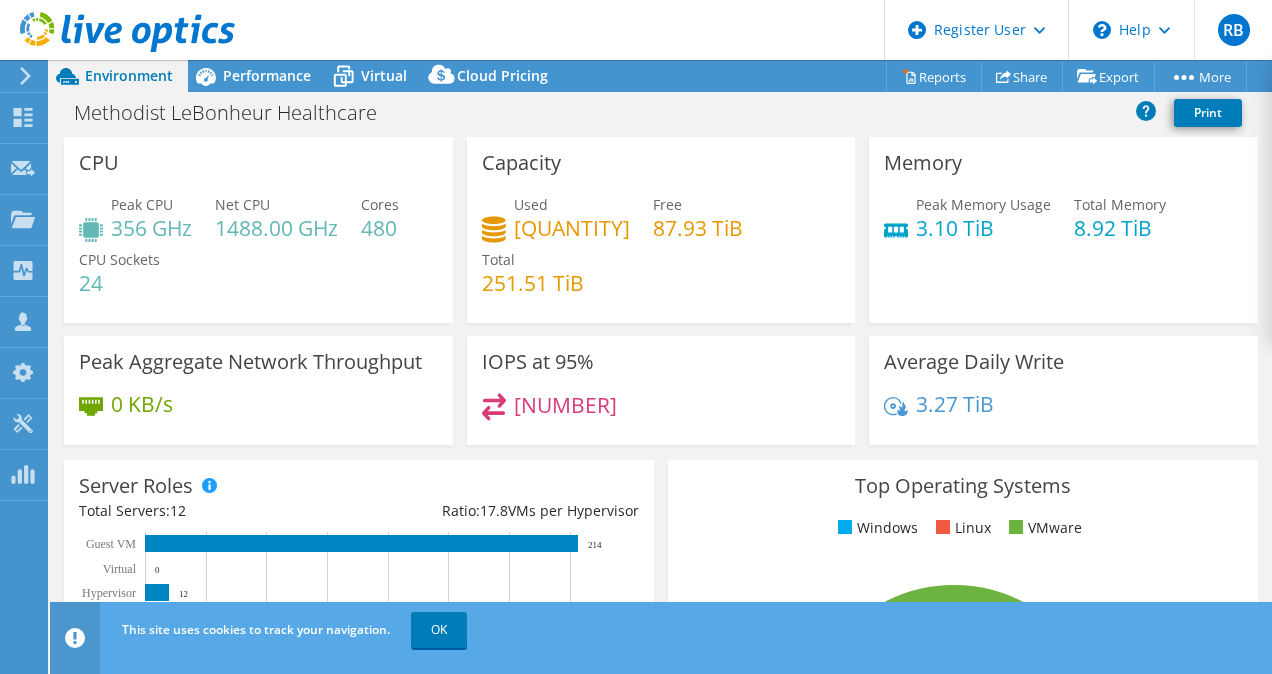 select on "USD" 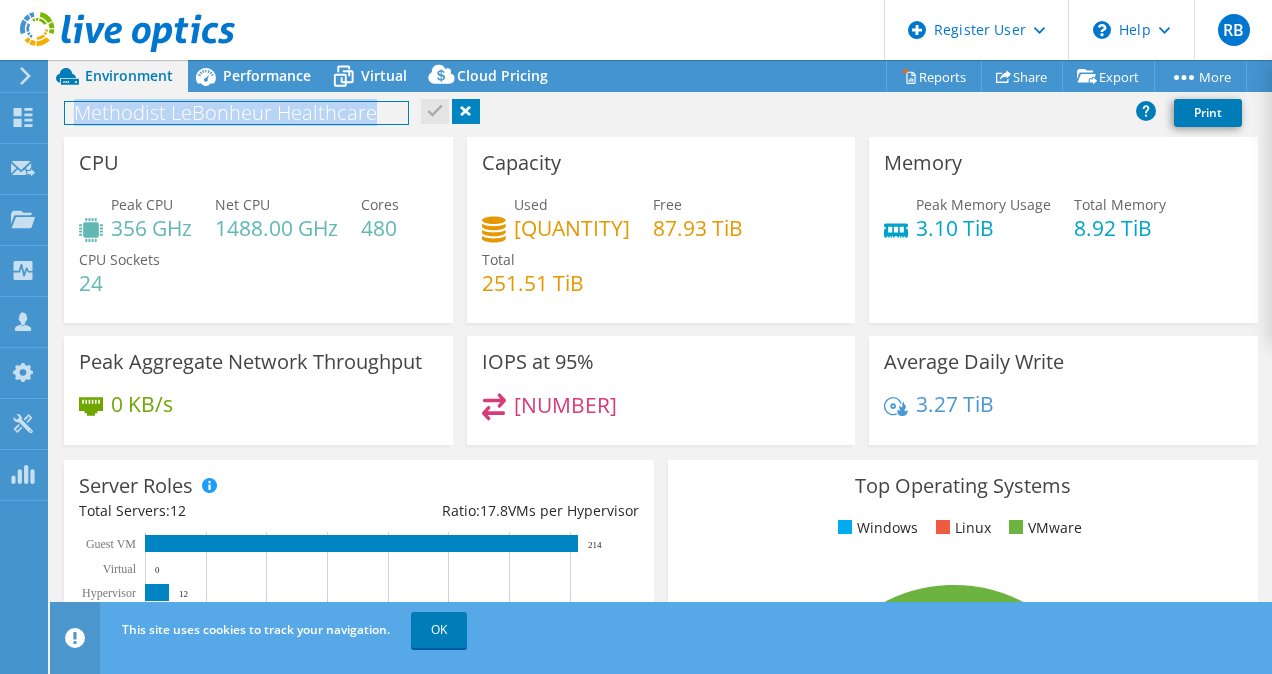 drag, startPoint x: 377, startPoint y: 118, endPoint x: 77, endPoint y: 116, distance: 300.00665 